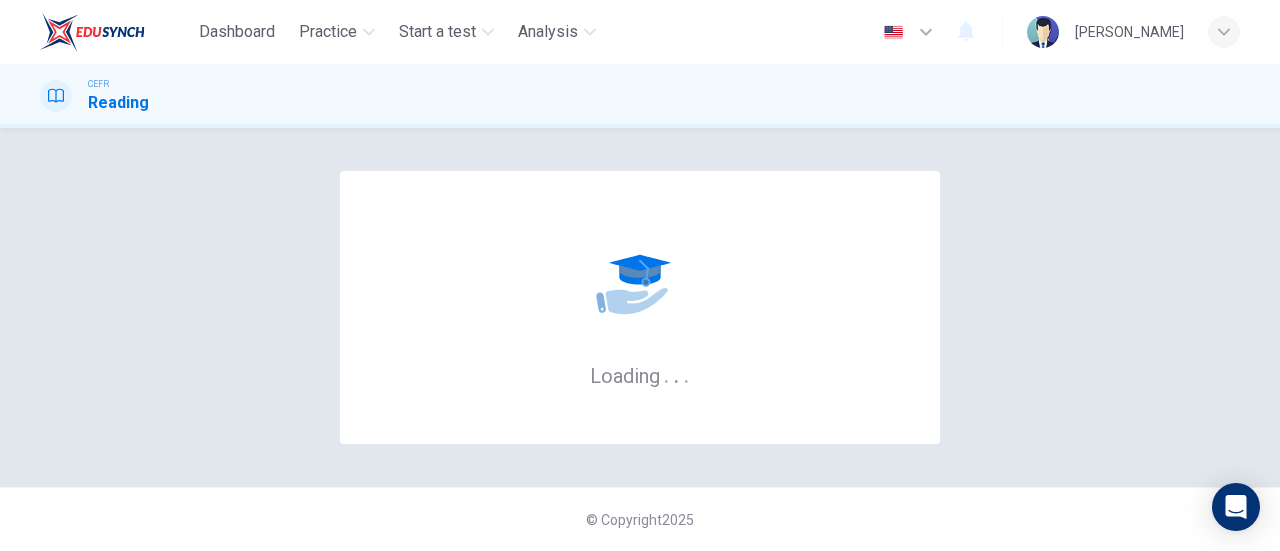 scroll, scrollTop: 0, scrollLeft: 0, axis: both 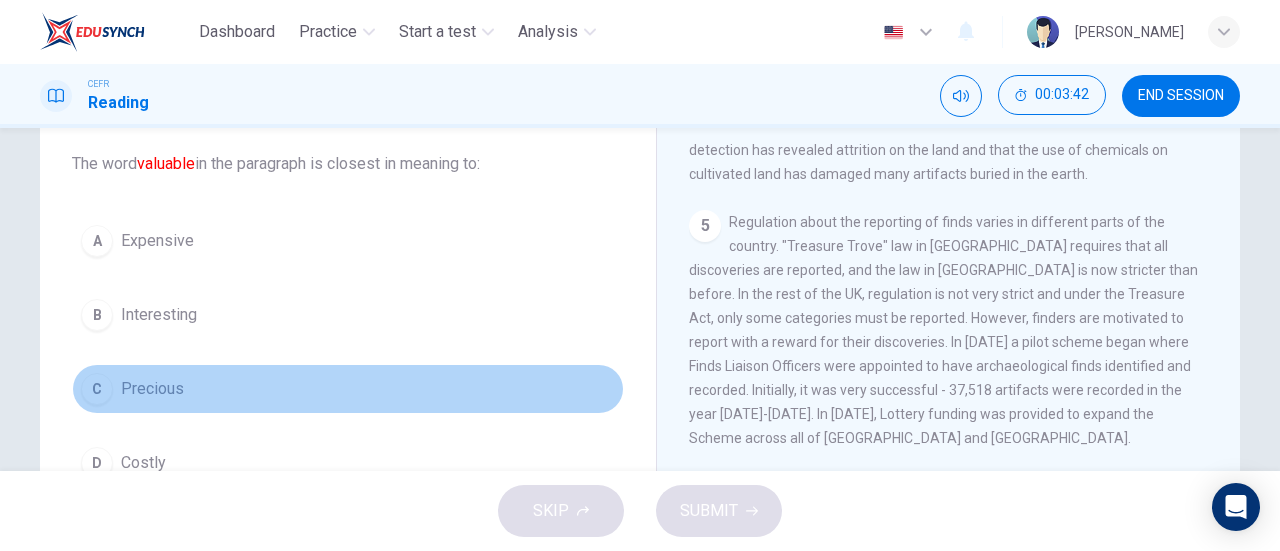 click on "C" at bounding box center (97, 389) 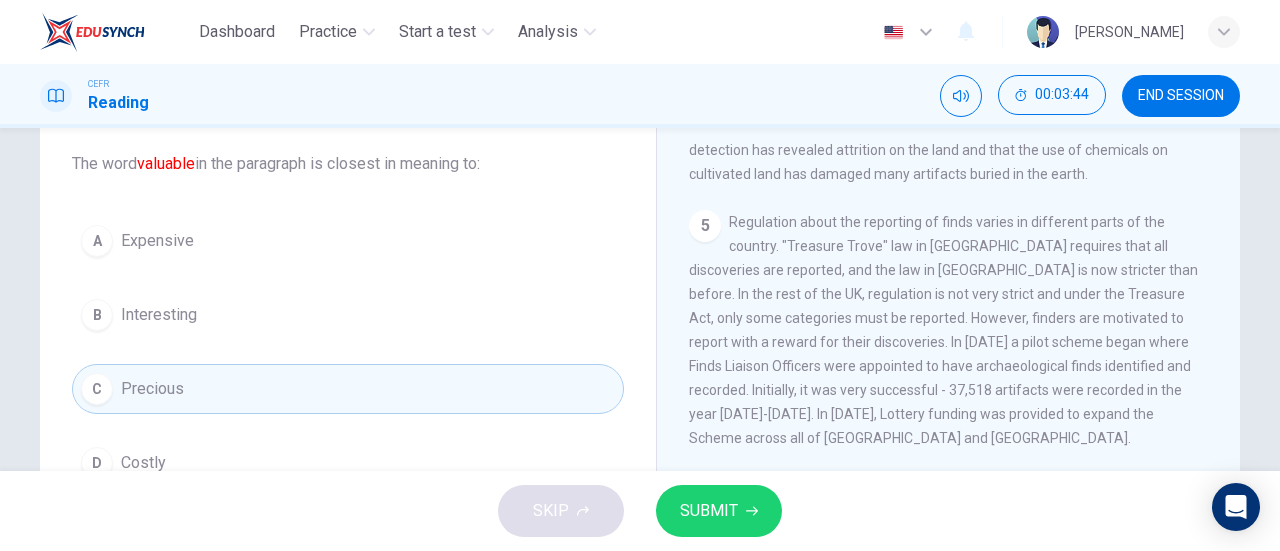 click on "SUBMIT" at bounding box center (719, 511) 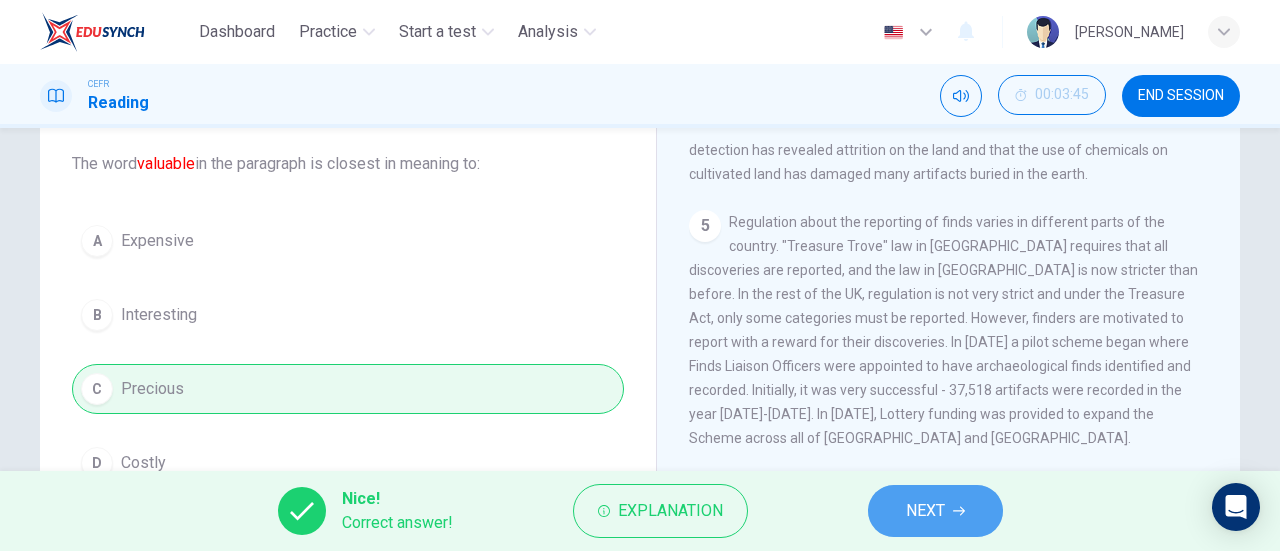 click on "NEXT" at bounding box center [925, 511] 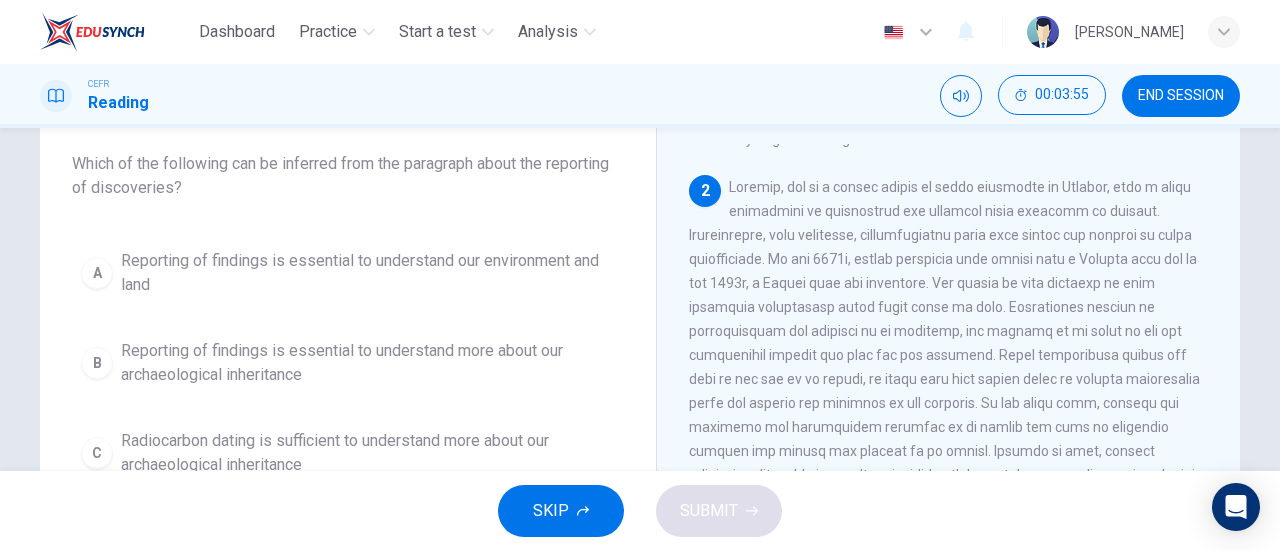scroll, scrollTop: 166, scrollLeft: 0, axis: vertical 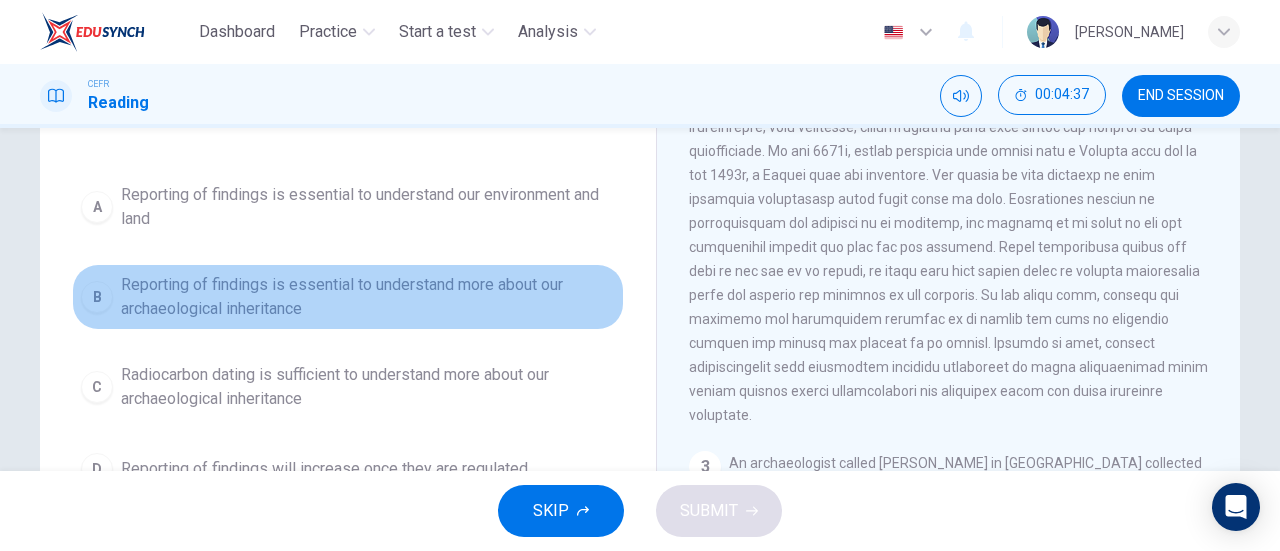 click on "Reporting of findings is essential to understand more about our archaeological inheritance" at bounding box center [368, 297] 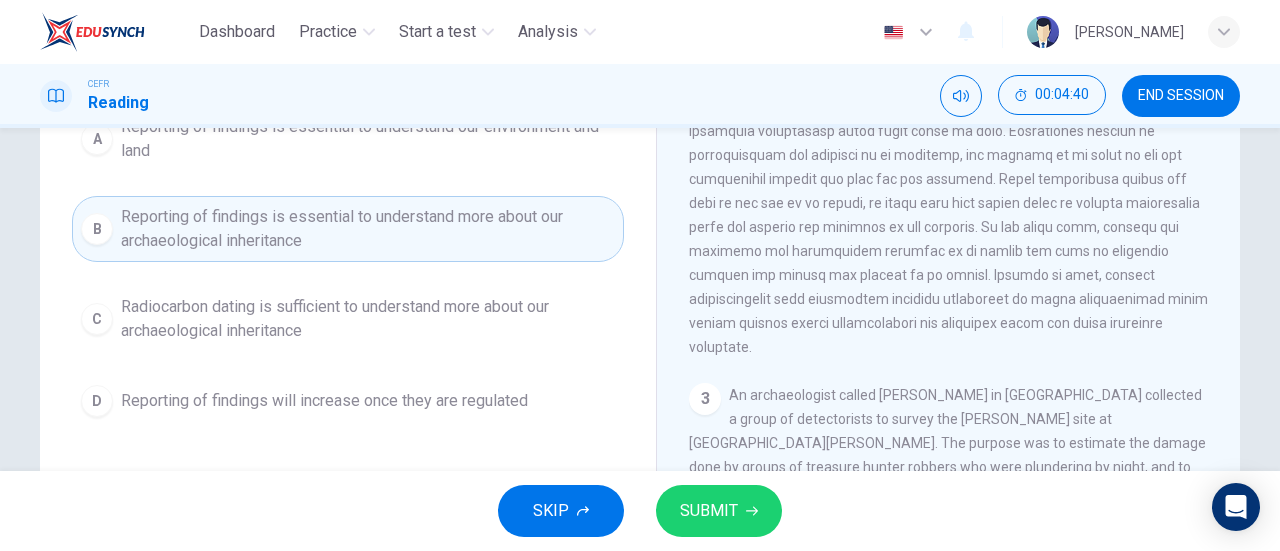 scroll, scrollTop: 248, scrollLeft: 0, axis: vertical 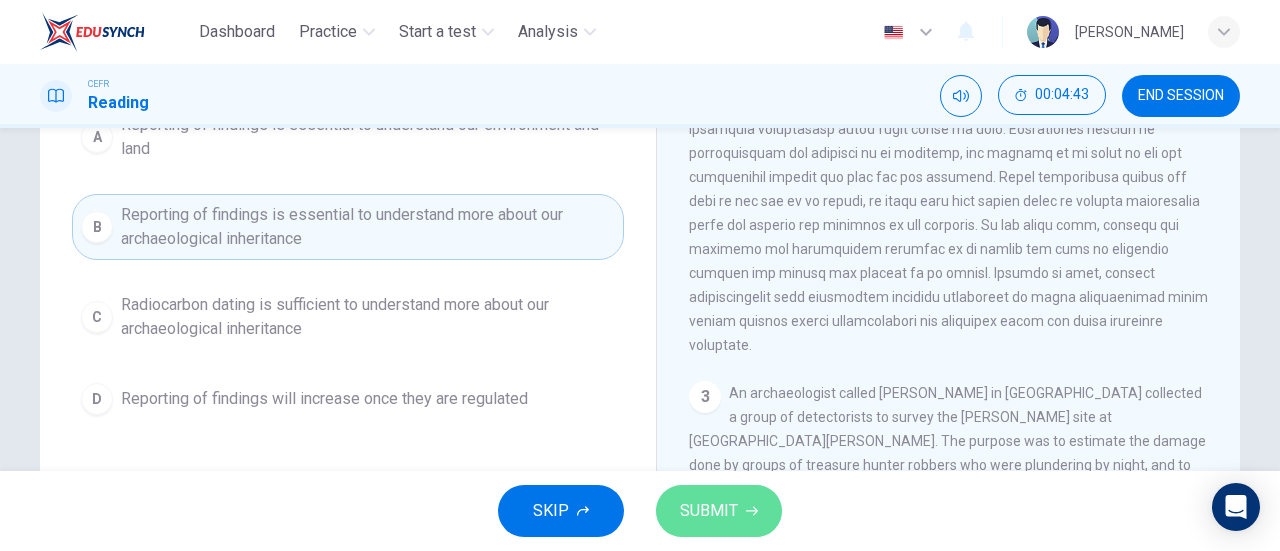 click on "SUBMIT" at bounding box center (709, 511) 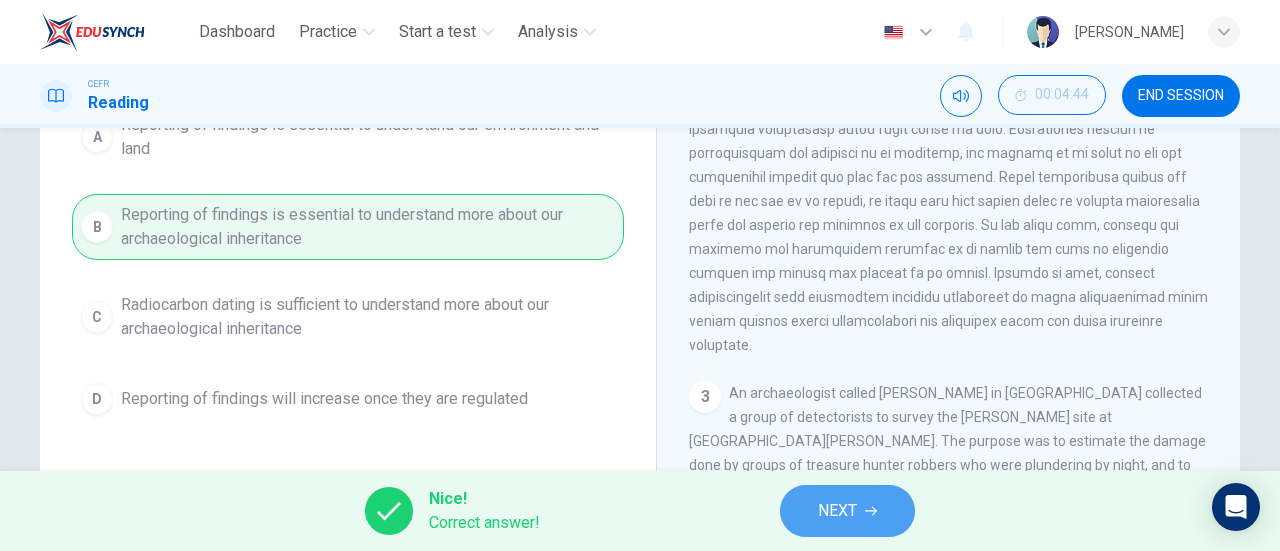 click on "NEXT" at bounding box center [847, 511] 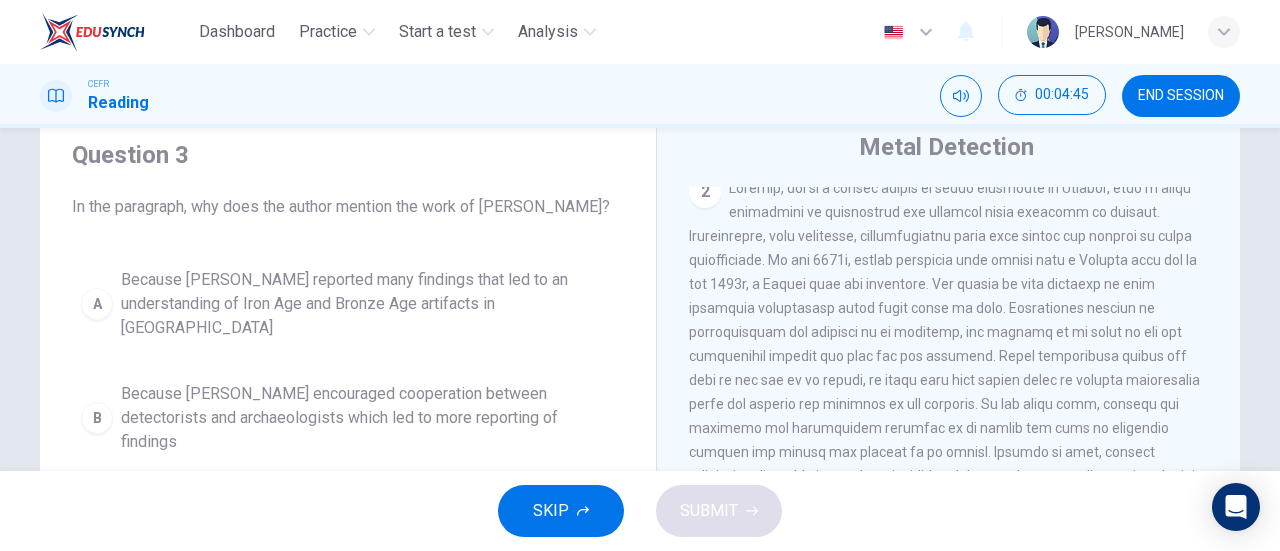 scroll, scrollTop: 68, scrollLeft: 0, axis: vertical 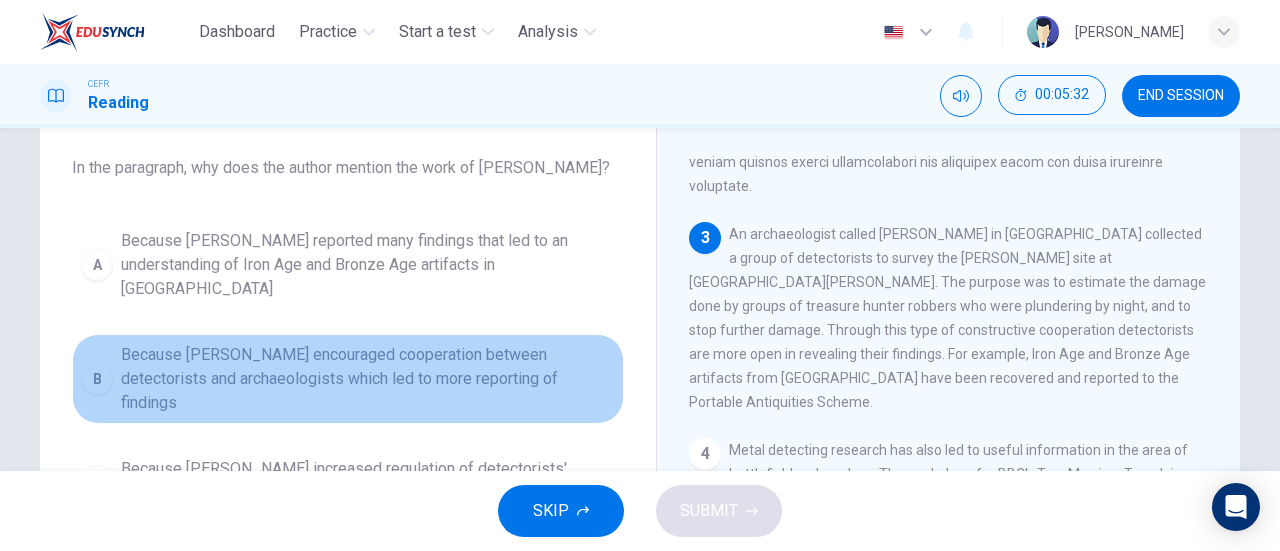 click on "Because [PERSON_NAME] encouraged cooperation between detectorists and archaeologists which led to more reporting of findings" at bounding box center [368, 379] 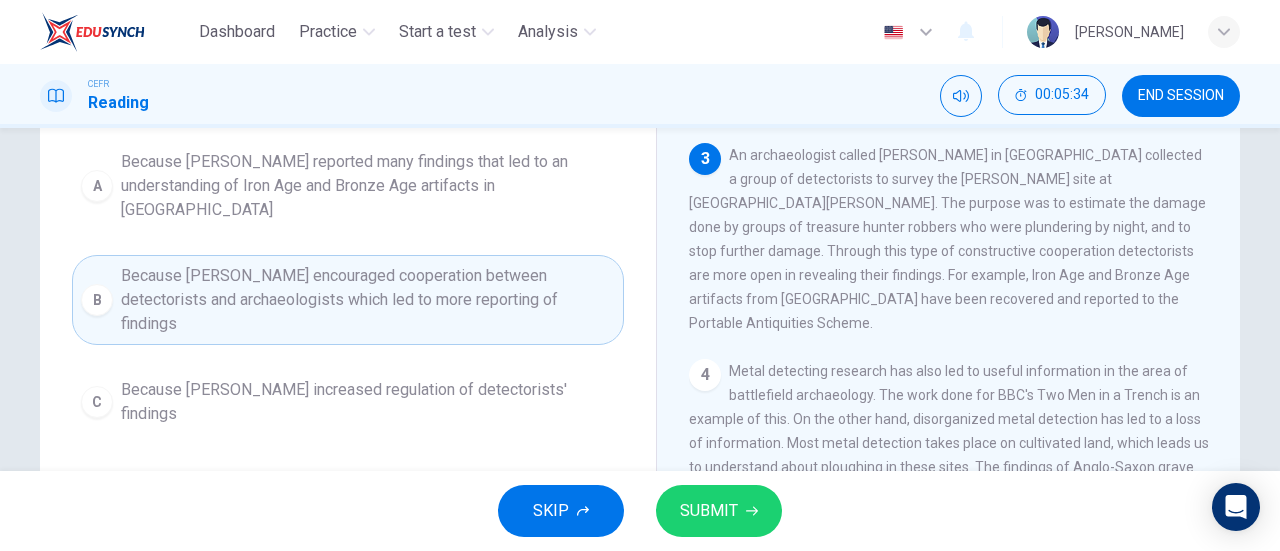 scroll, scrollTop: 196, scrollLeft: 0, axis: vertical 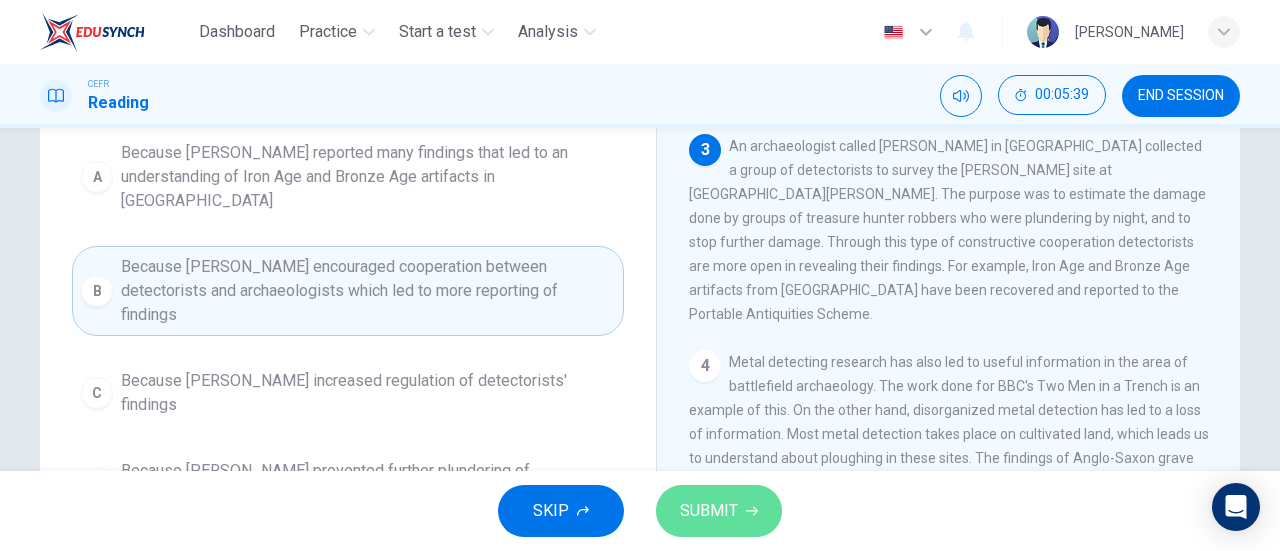 click on "SUBMIT" at bounding box center [709, 511] 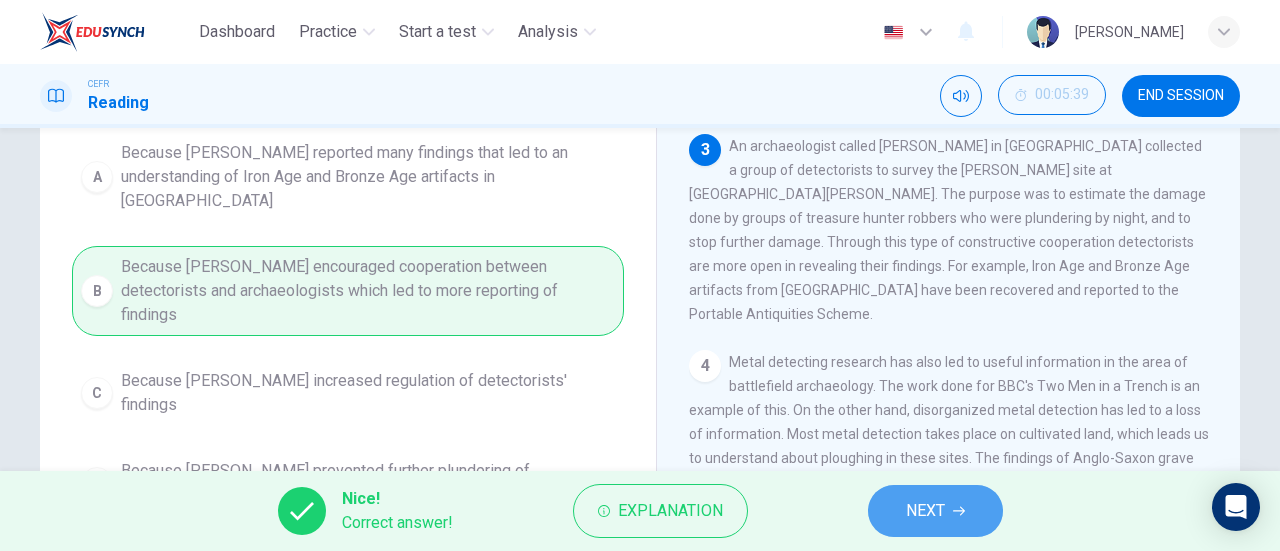 click on "NEXT" at bounding box center [935, 511] 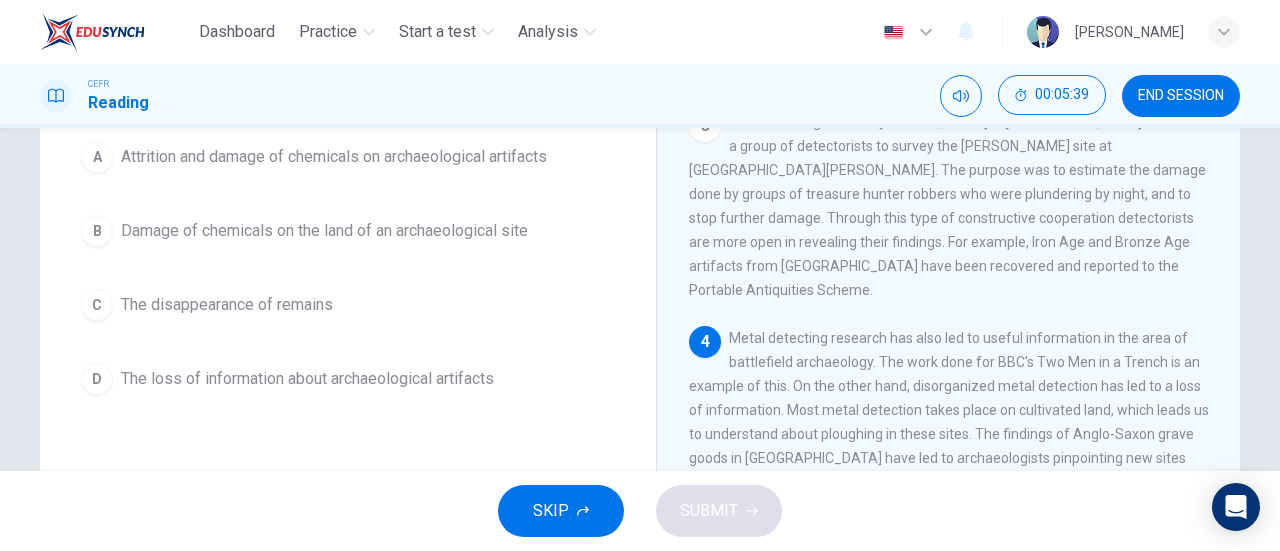 scroll, scrollTop: 59, scrollLeft: 0, axis: vertical 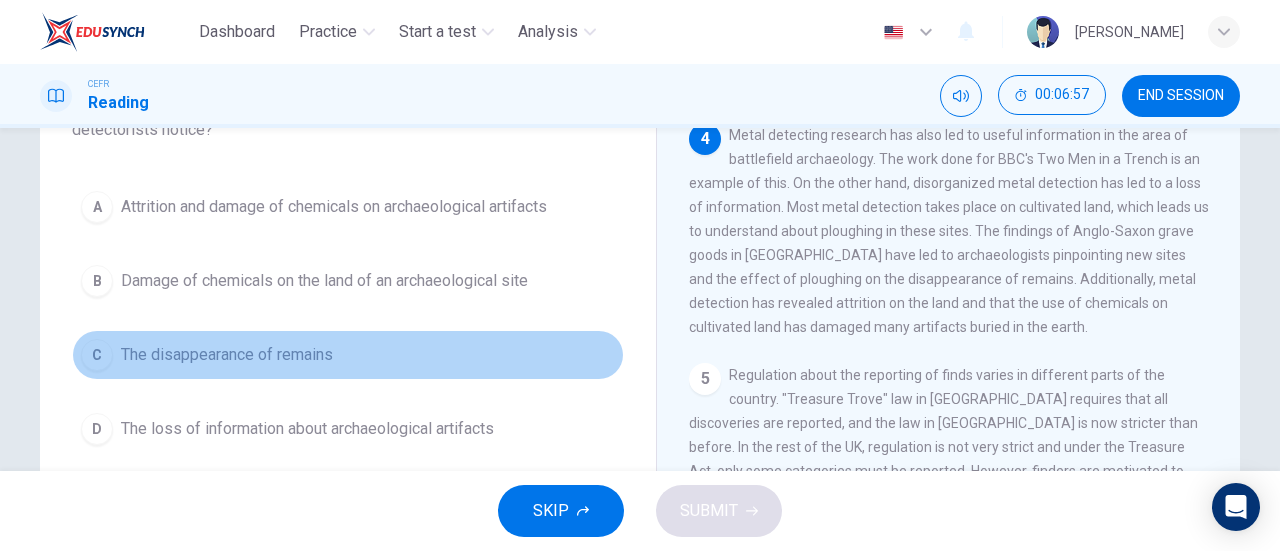 click on "C The disappearance of remains" at bounding box center [348, 355] 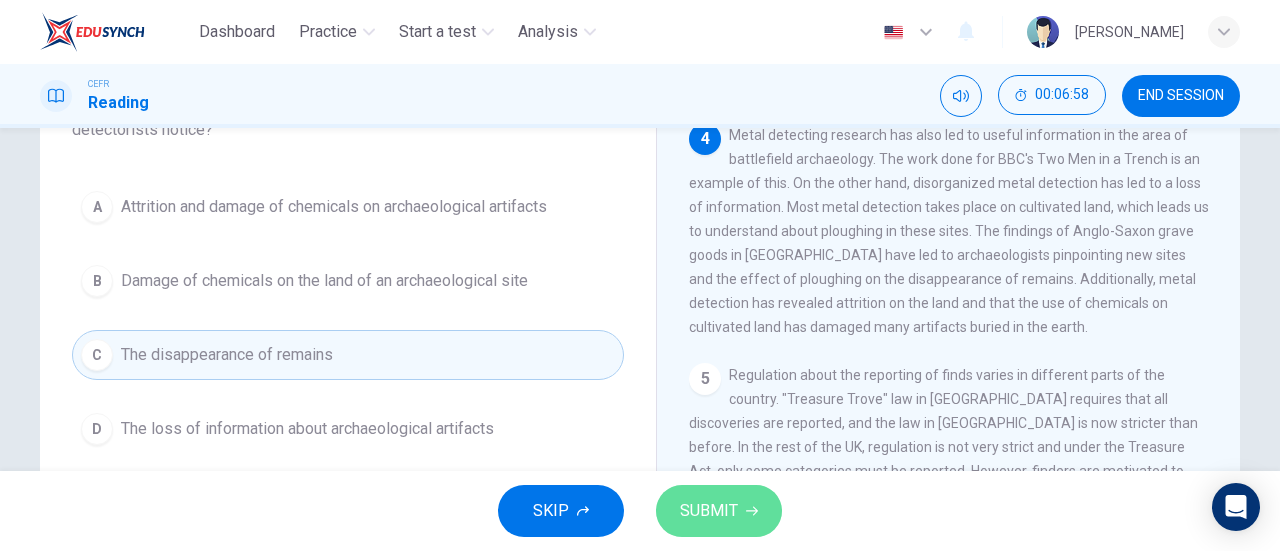 click on "SUBMIT" at bounding box center [709, 511] 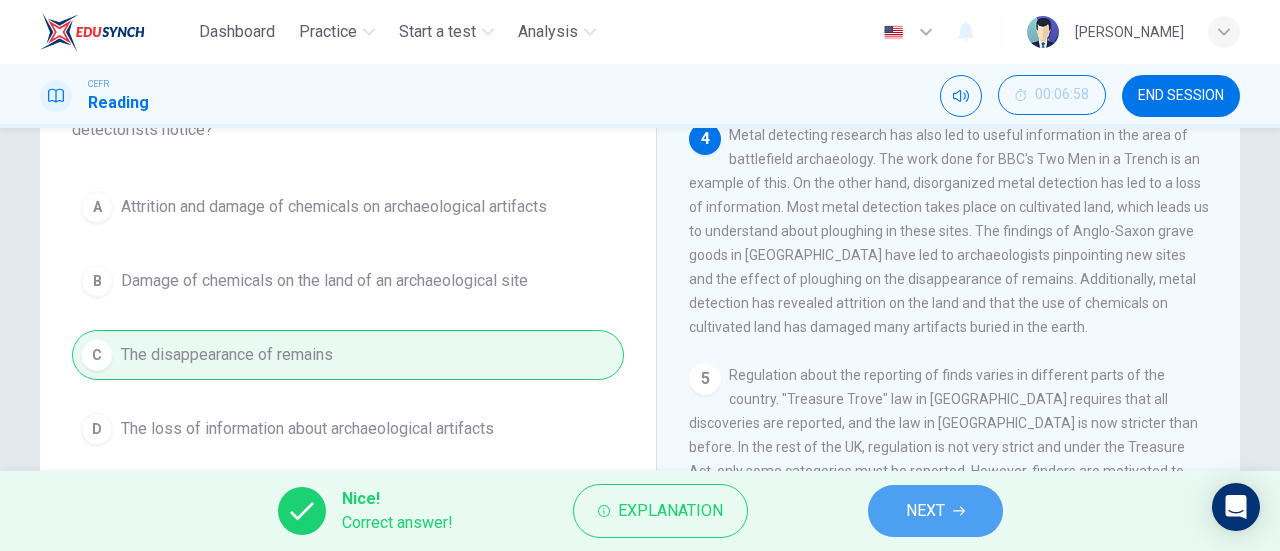 click on "NEXT" at bounding box center (925, 511) 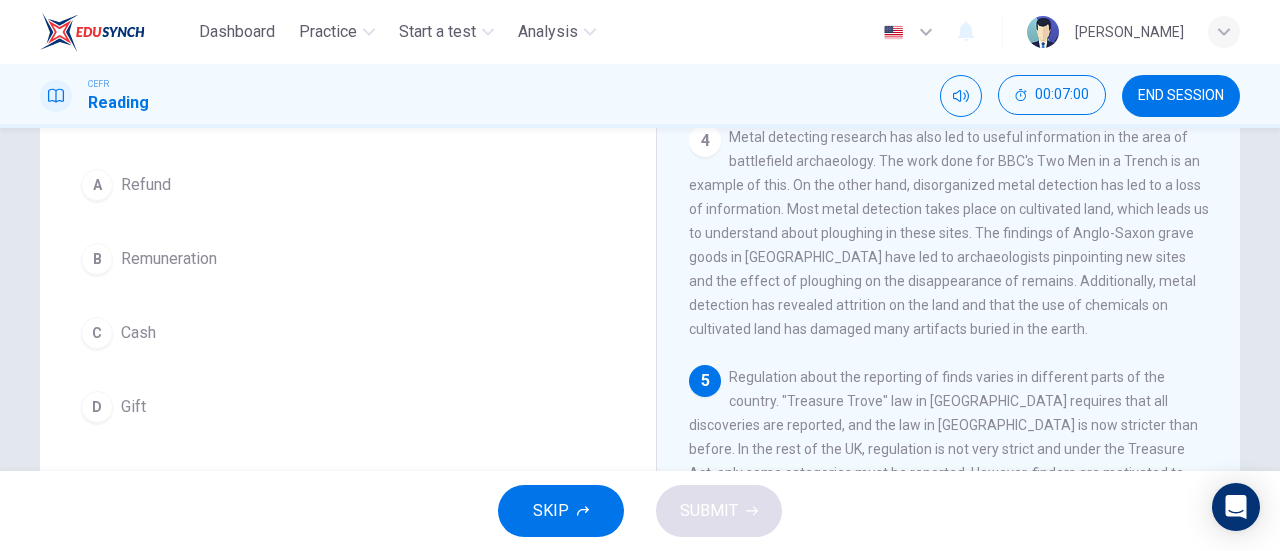 scroll, scrollTop: 169, scrollLeft: 0, axis: vertical 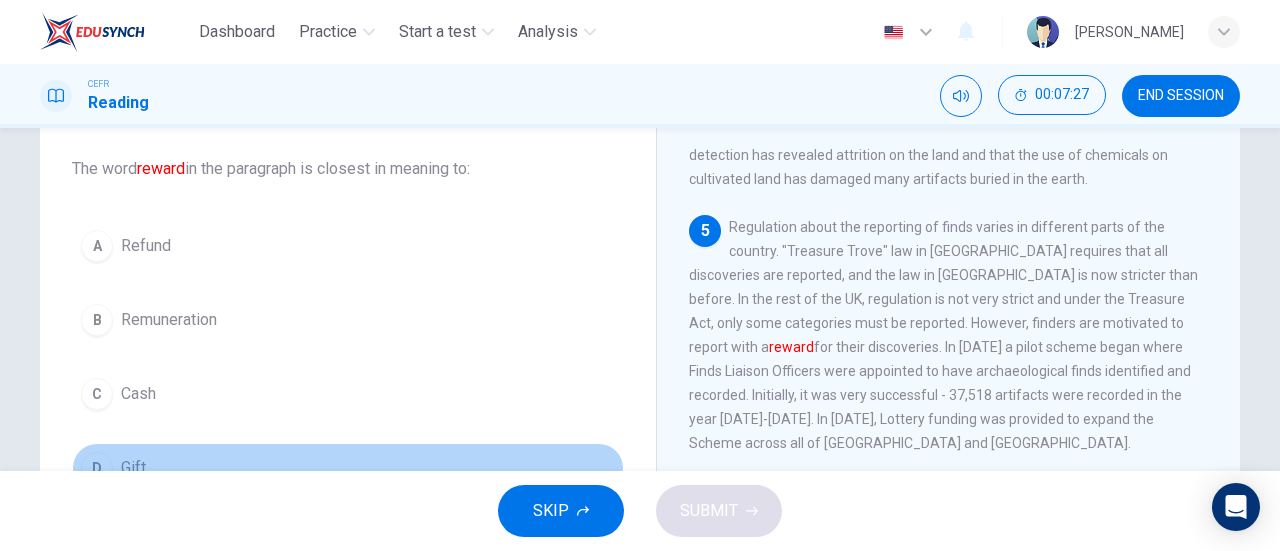 click on "Gift" at bounding box center (133, 468) 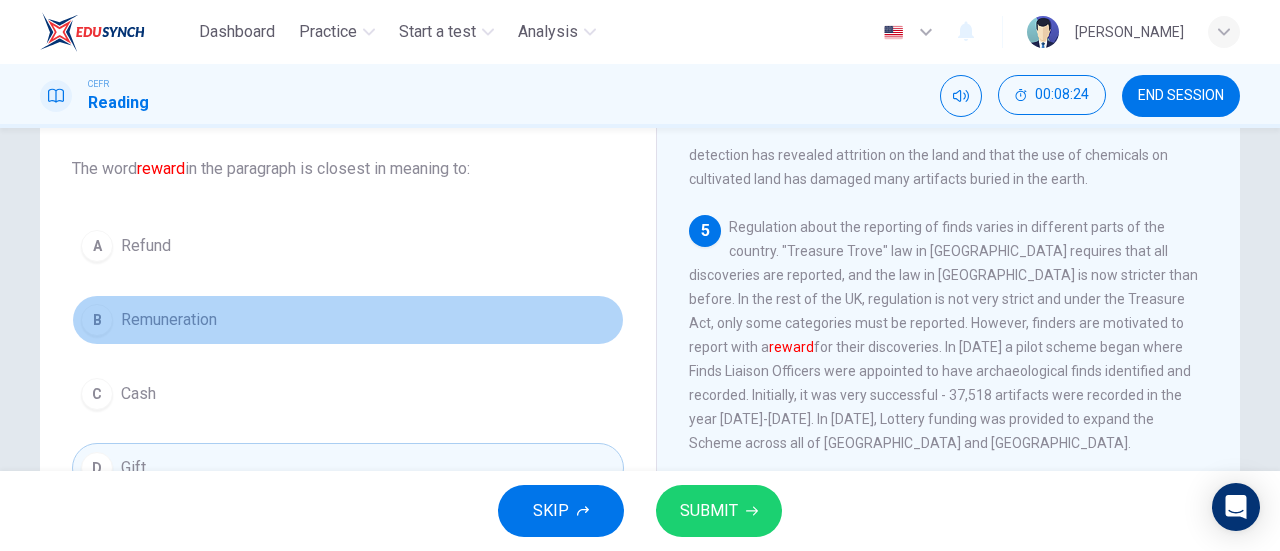 click on "Remuneration" at bounding box center (169, 320) 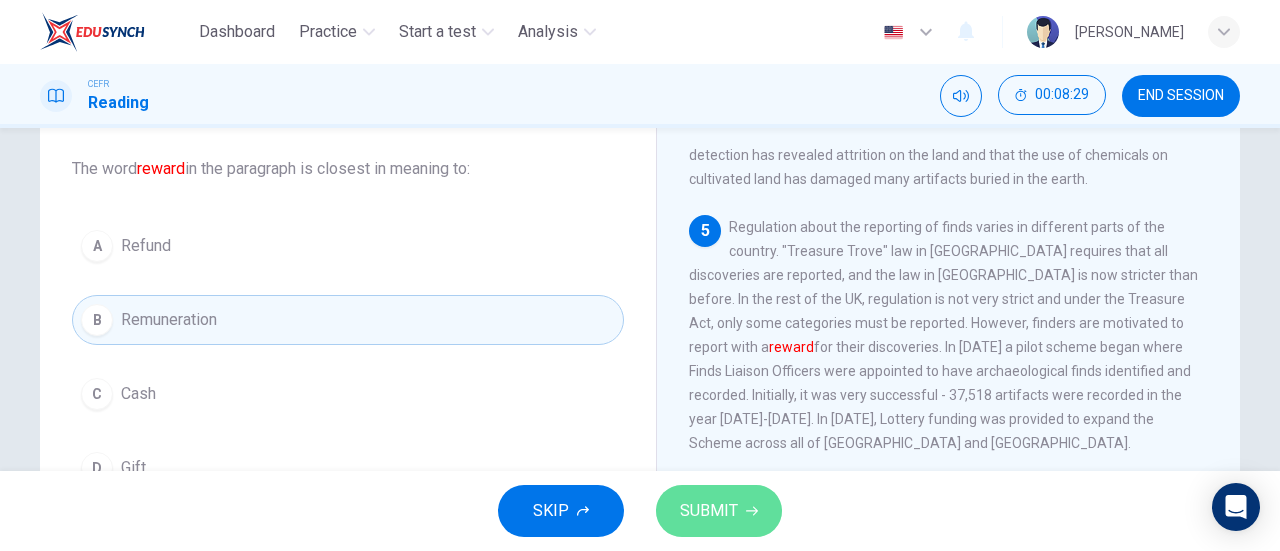 click on "SUBMIT" at bounding box center (719, 511) 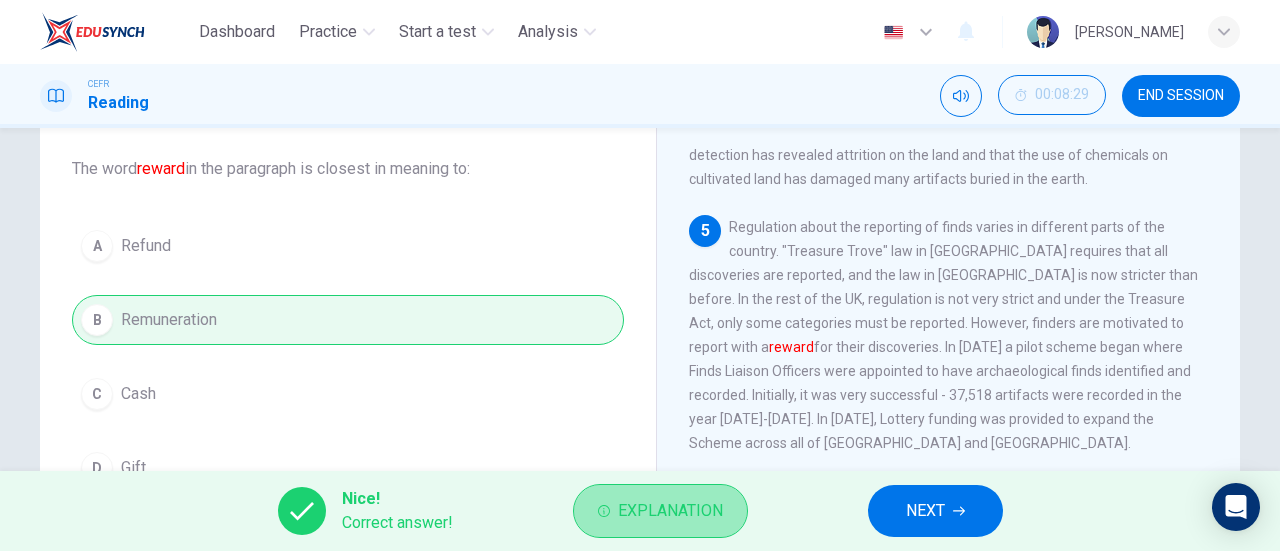 click on "Explanation" at bounding box center [660, 511] 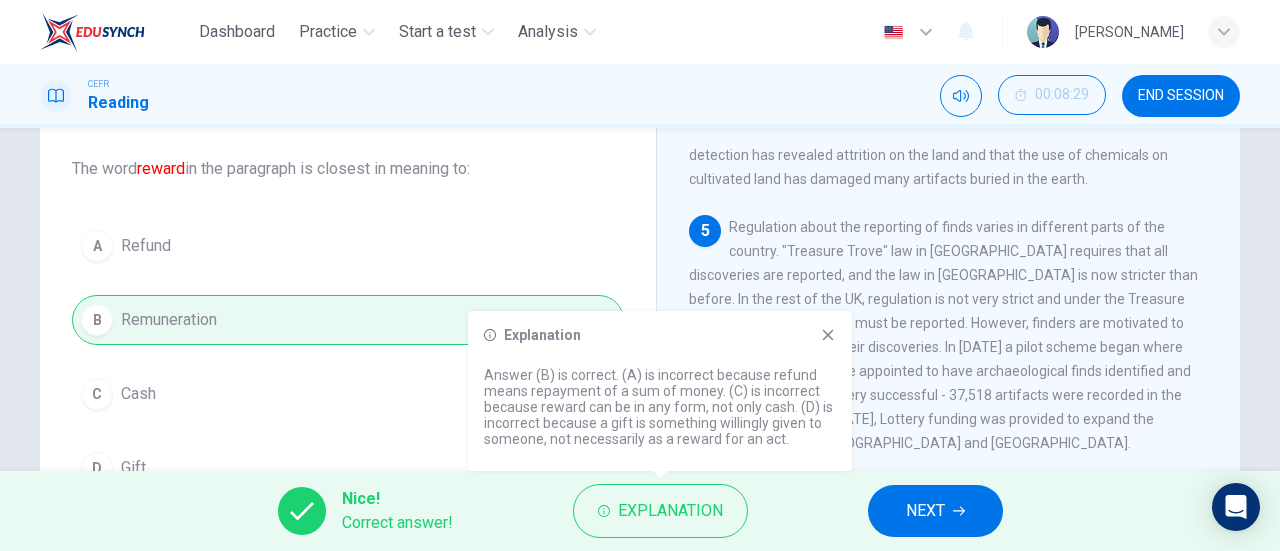 click 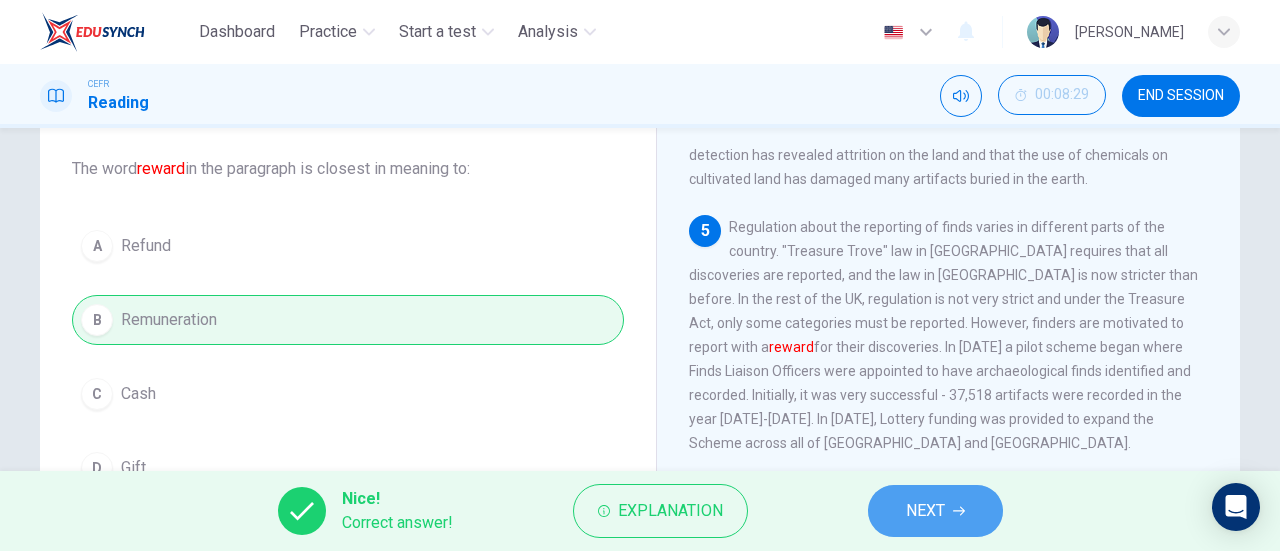 click on "NEXT" at bounding box center (925, 511) 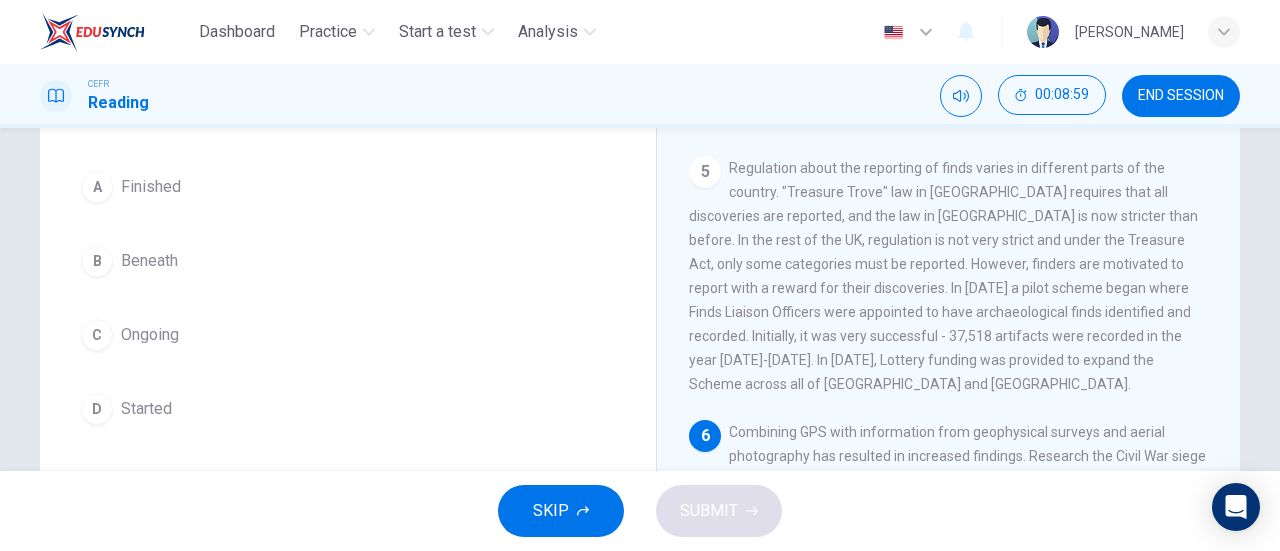 scroll, scrollTop: 165, scrollLeft: 0, axis: vertical 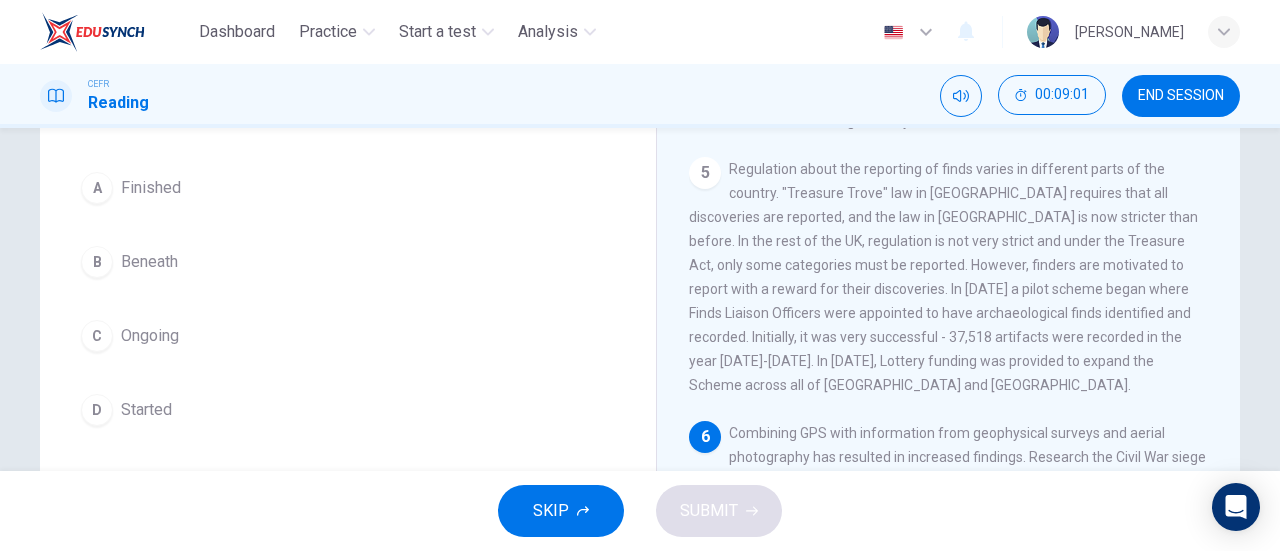 click on "A Finished B Beneath C Ongoing D Started" at bounding box center [348, 299] 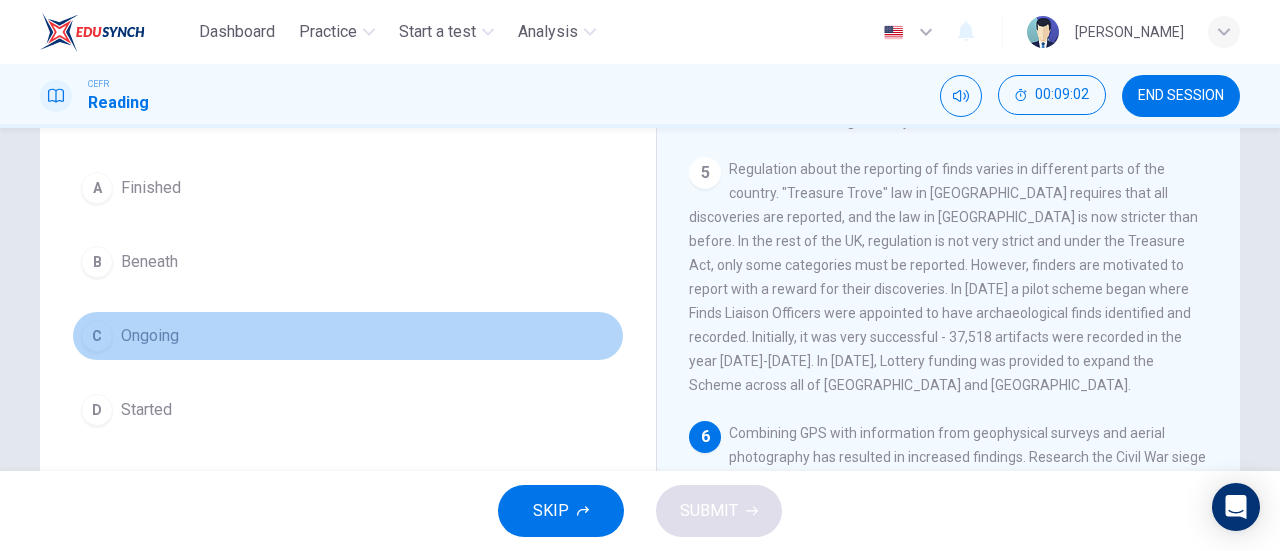 click on "C Ongoing" at bounding box center [348, 336] 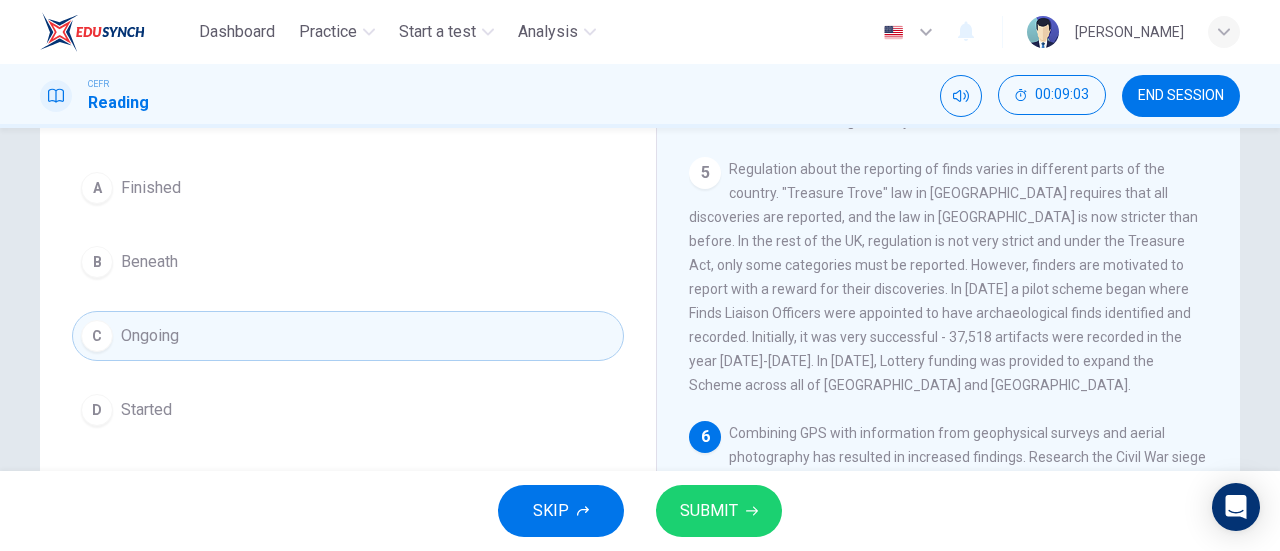 scroll, scrollTop: 70, scrollLeft: 0, axis: vertical 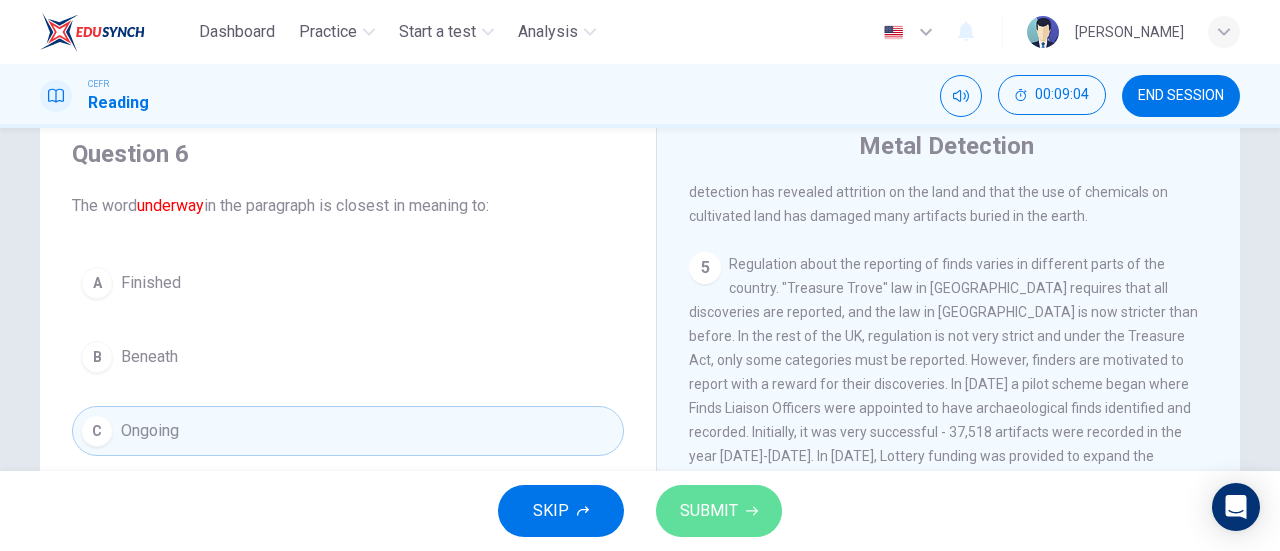 click on "SUBMIT" at bounding box center [719, 511] 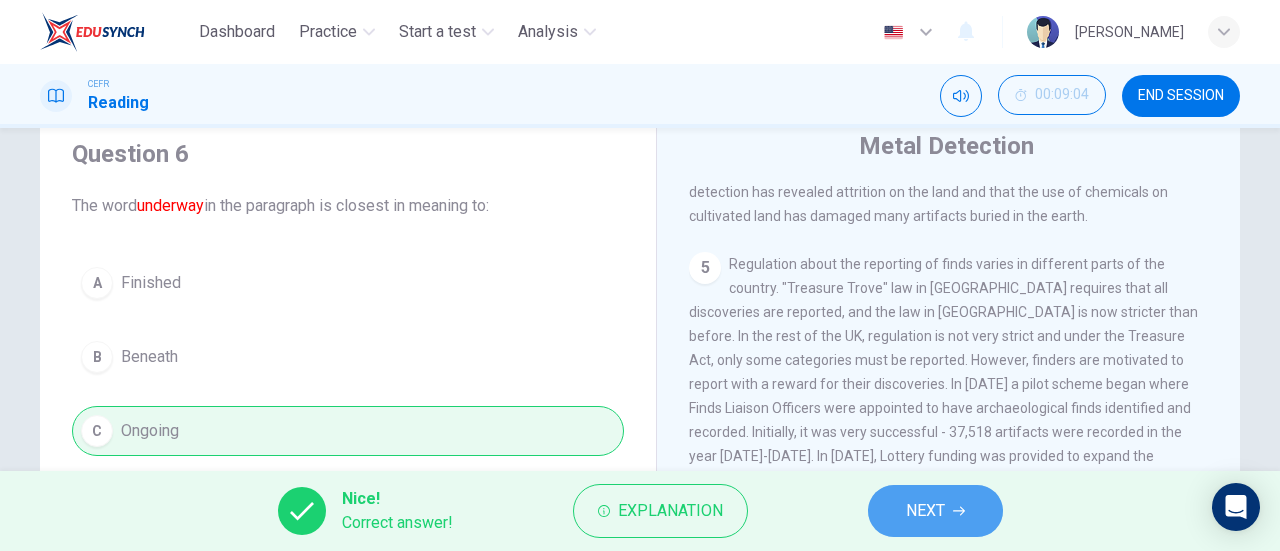 click on "NEXT" at bounding box center (925, 511) 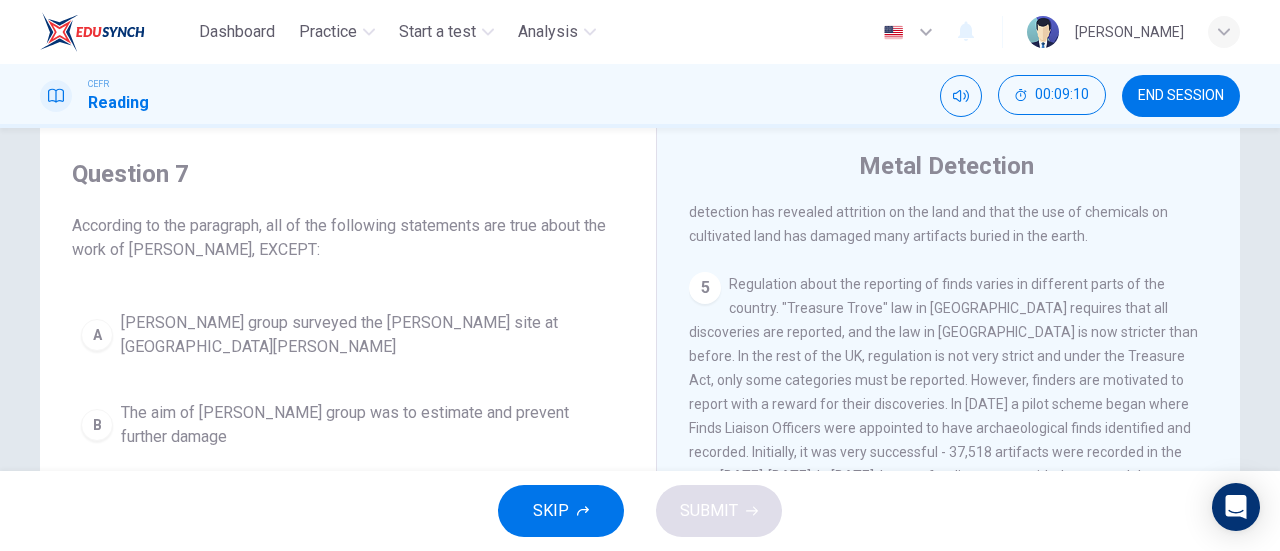 scroll, scrollTop: 13, scrollLeft: 0, axis: vertical 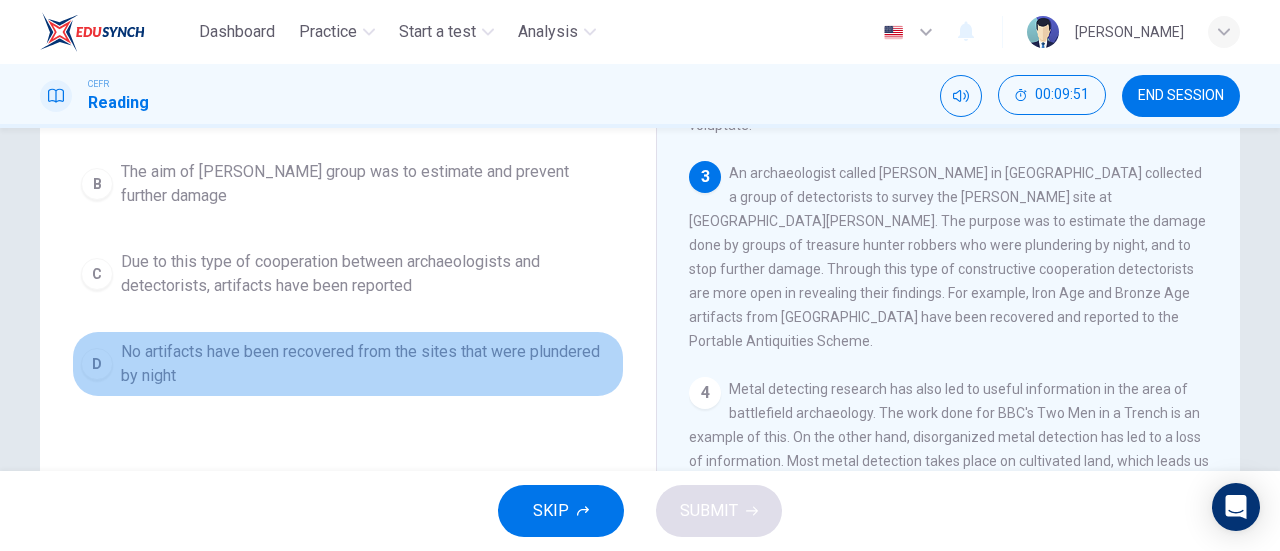 click on "No artifacts have been recovered from the sites that were plundered by night" at bounding box center (368, 364) 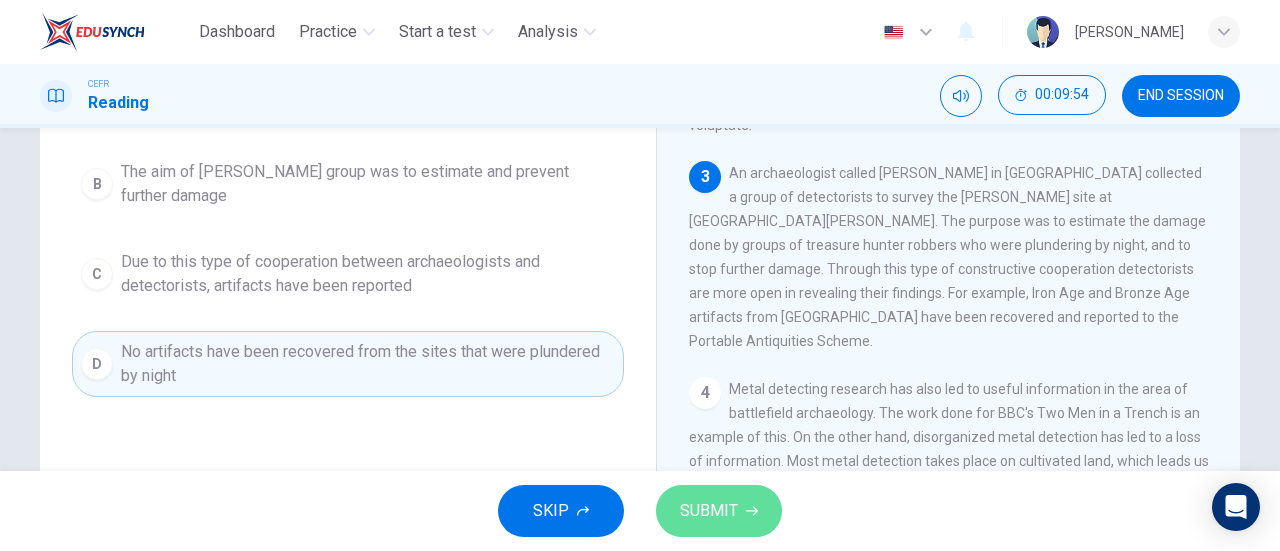 click on "SUBMIT" at bounding box center [709, 511] 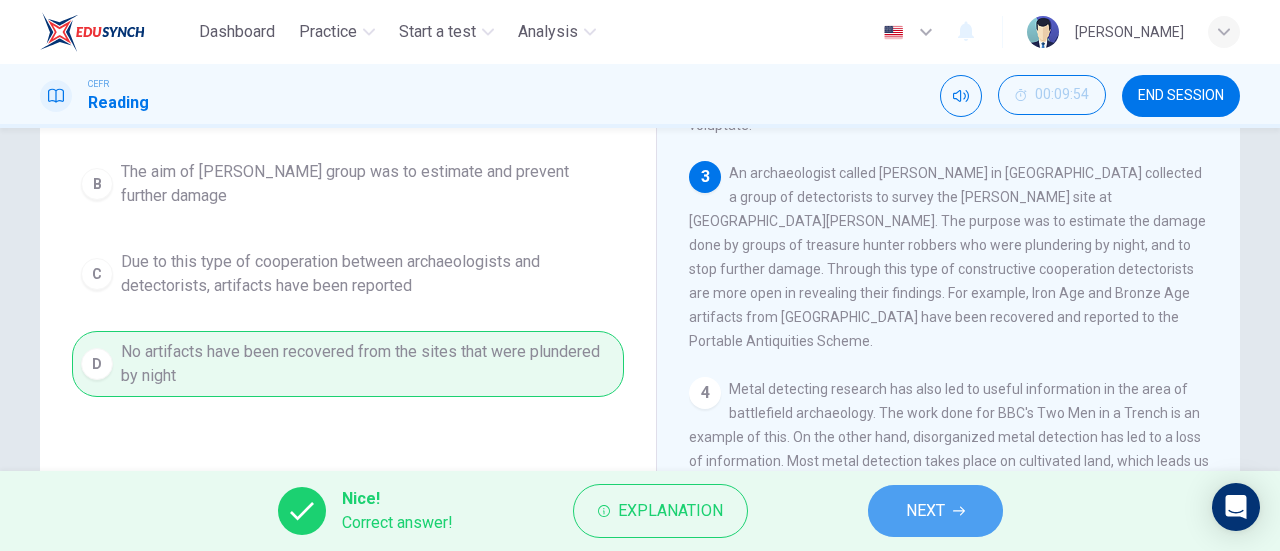 click on "NEXT" at bounding box center [925, 511] 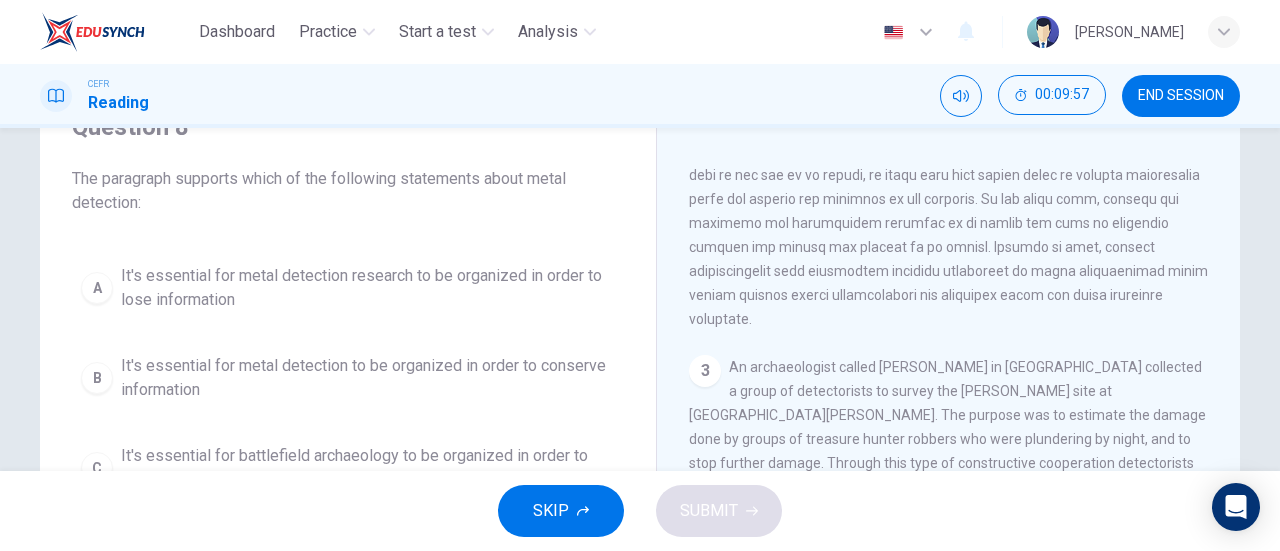 scroll, scrollTop: 109, scrollLeft: 0, axis: vertical 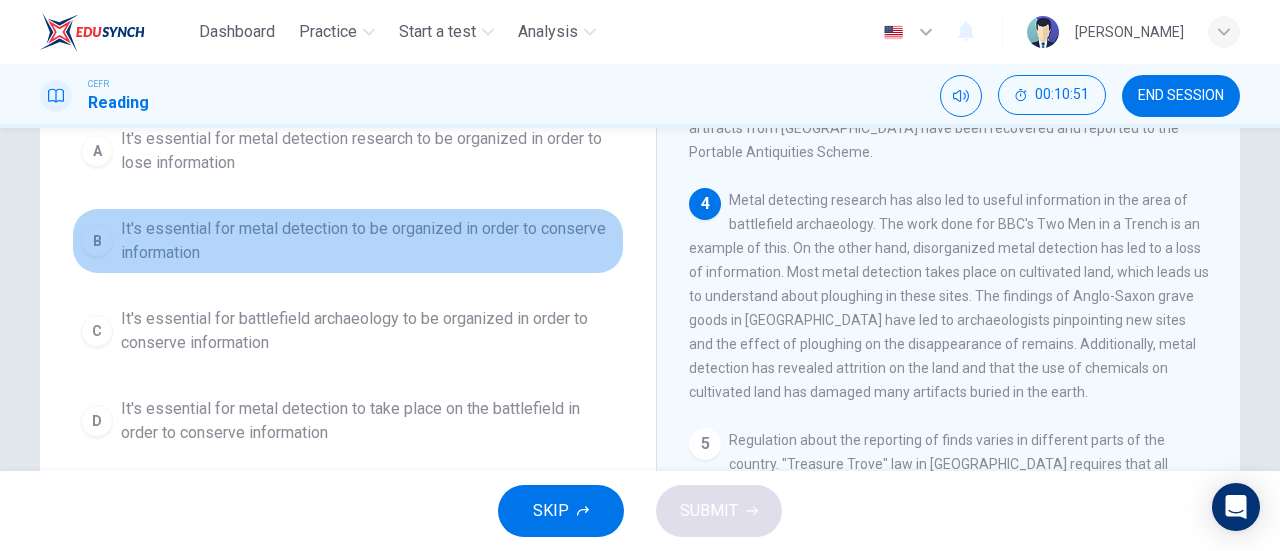 click on "It's essential for metal detection to be organized in order to conserve information" at bounding box center (368, 241) 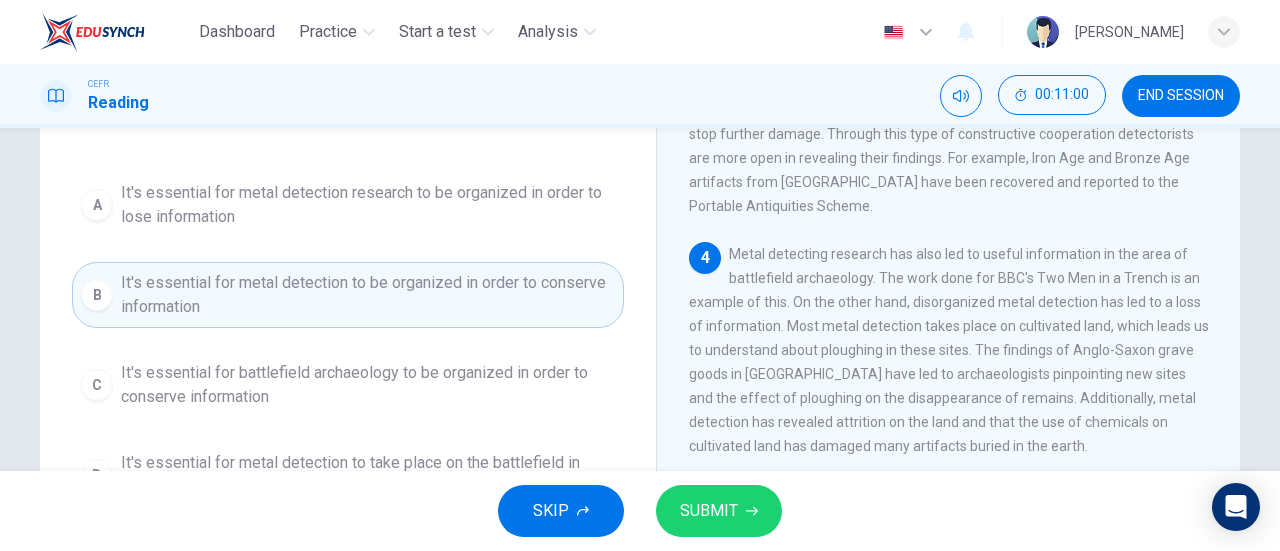 scroll, scrollTop: 178, scrollLeft: 0, axis: vertical 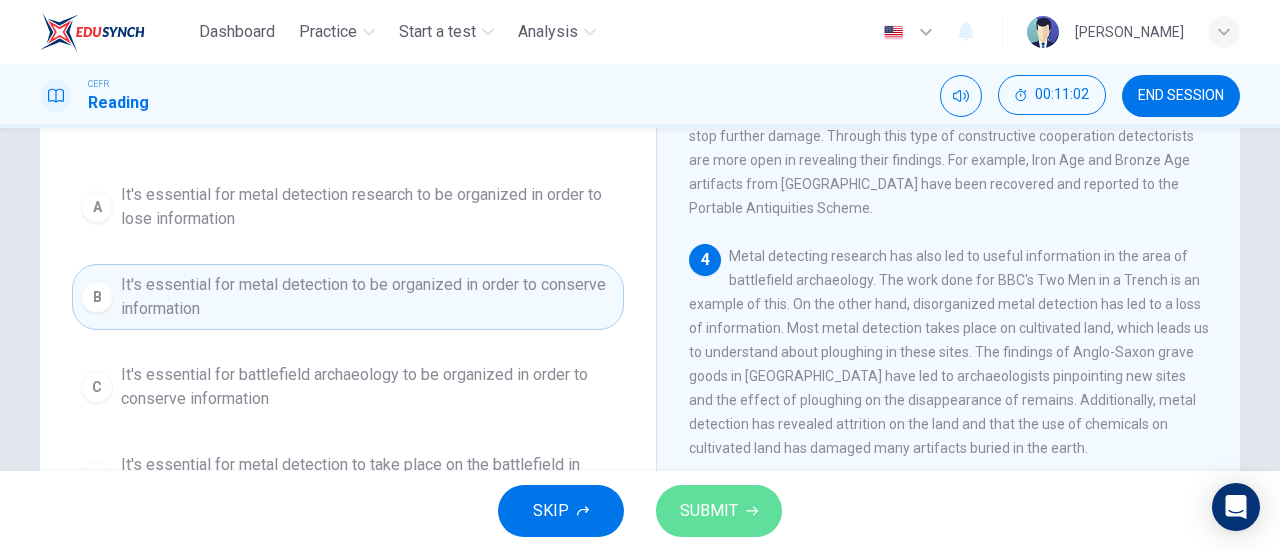 click on "SUBMIT" at bounding box center (709, 511) 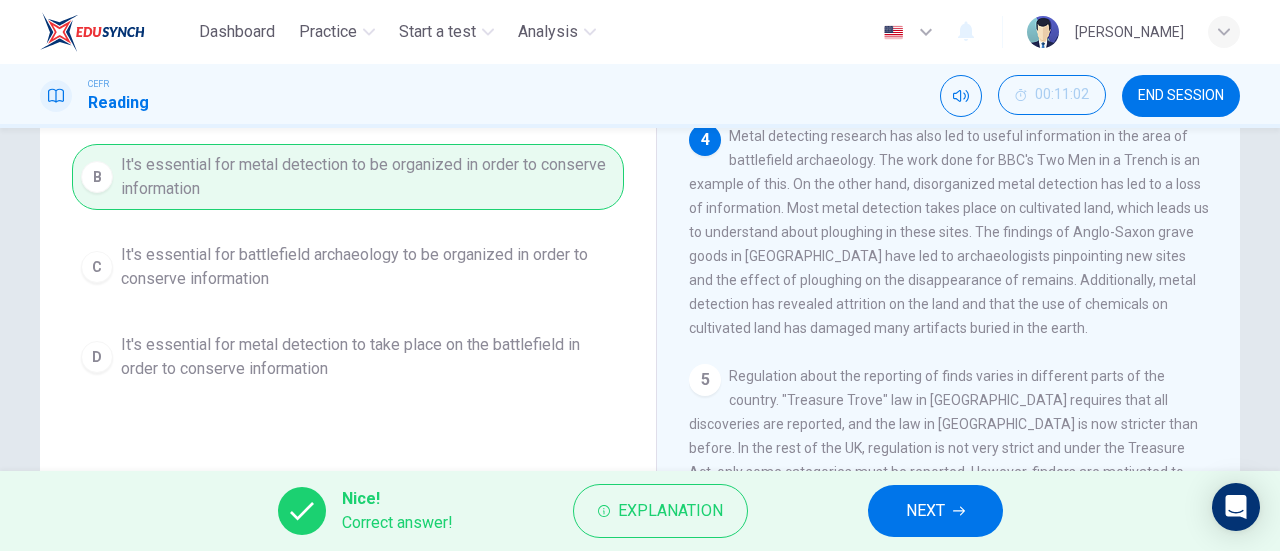 scroll, scrollTop: 313, scrollLeft: 0, axis: vertical 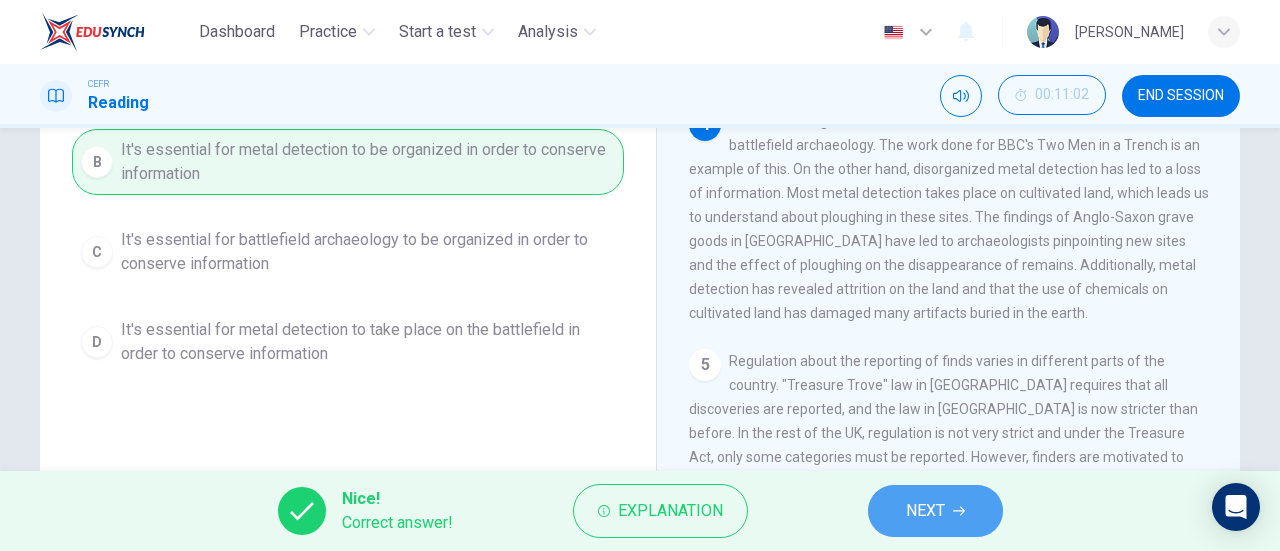 click 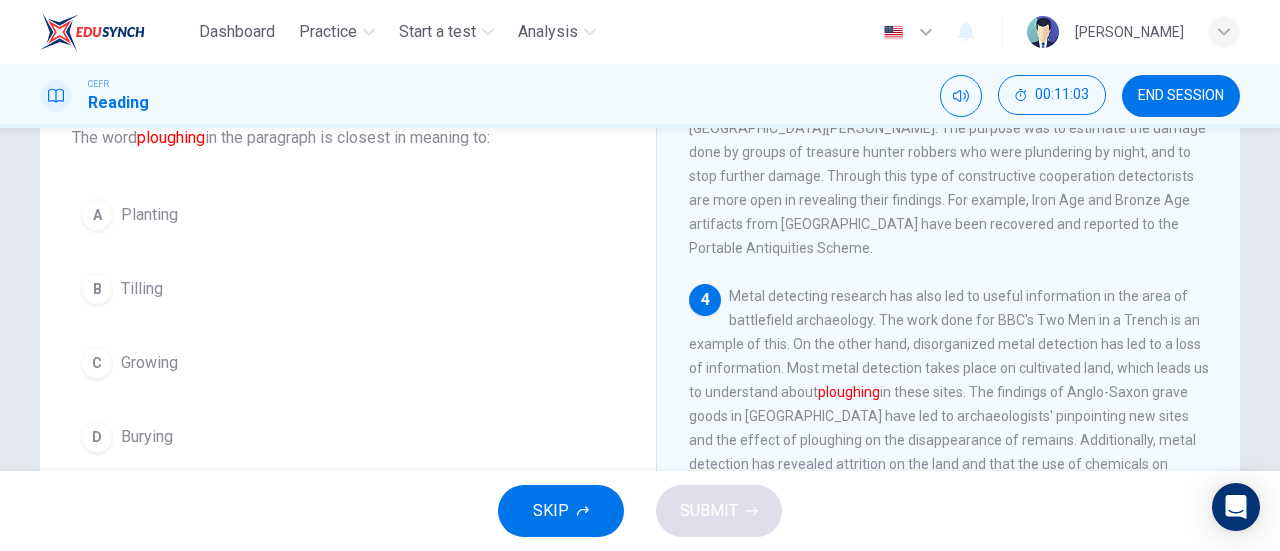 scroll, scrollTop: 121, scrollLeft: 0, axis: vertical 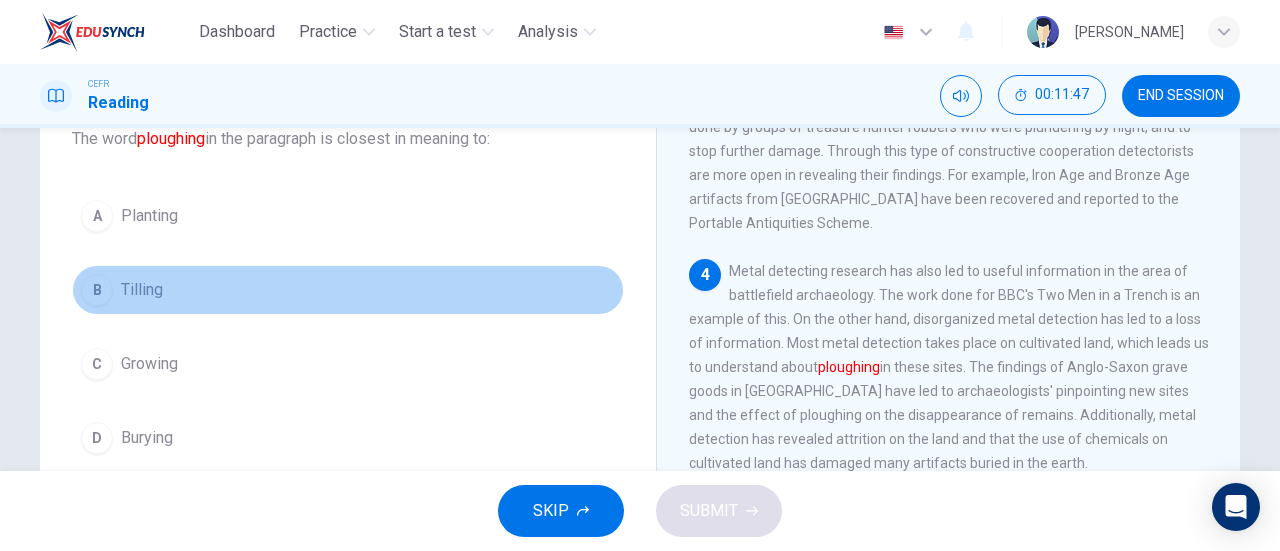 click on "Tilling" at bounding box center (142, 290) 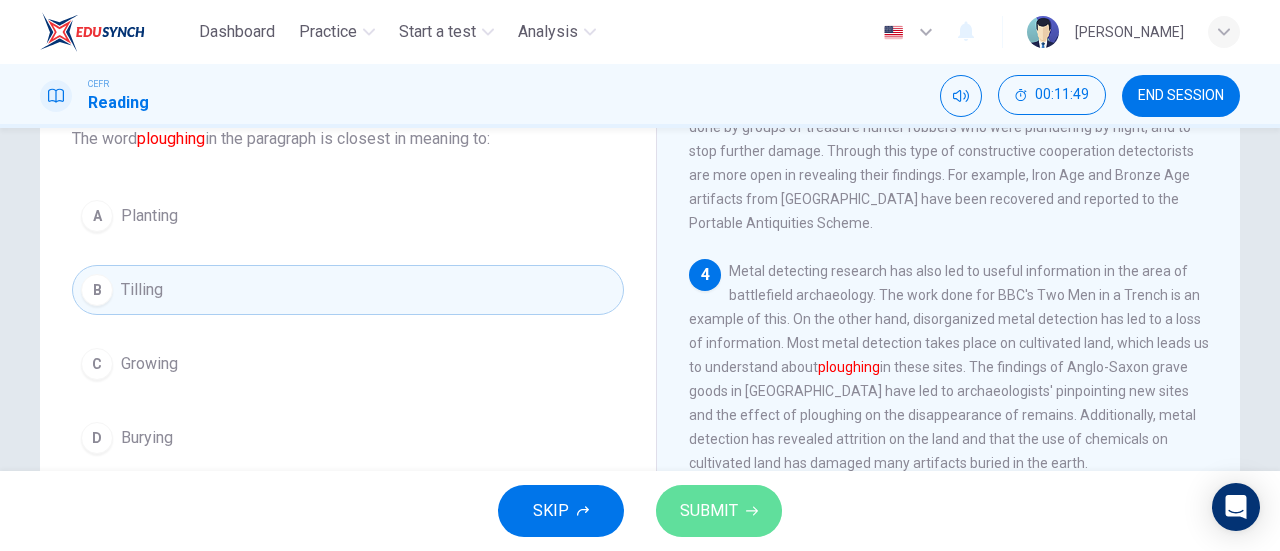 click on "SUBMIT" at bounding box center [719, 511] 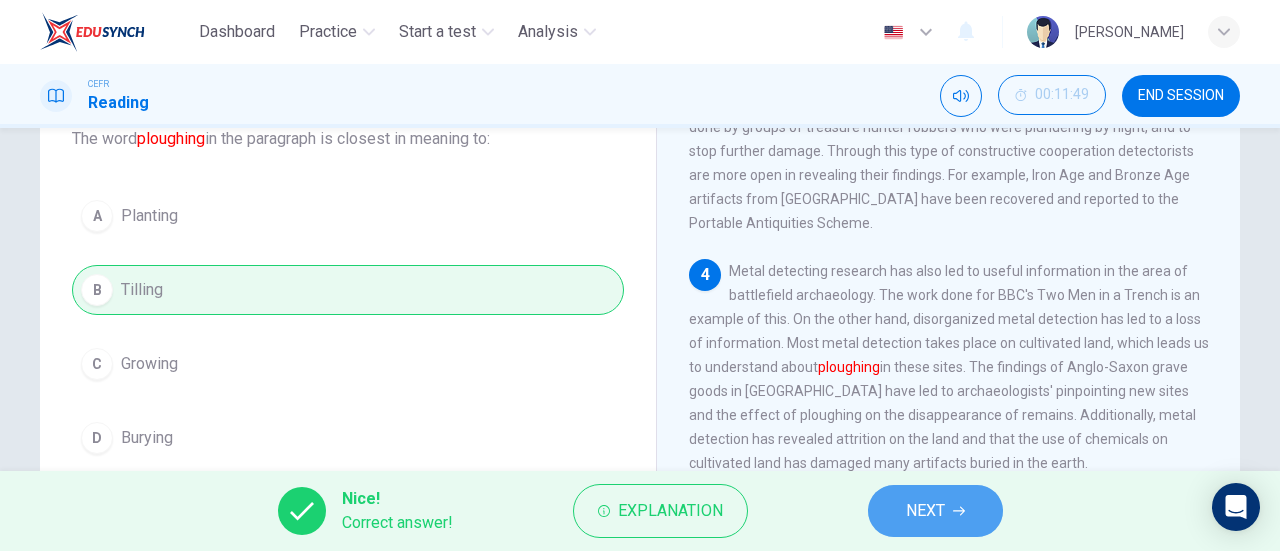 click on "NEXT" at bounding box center [925, 511] 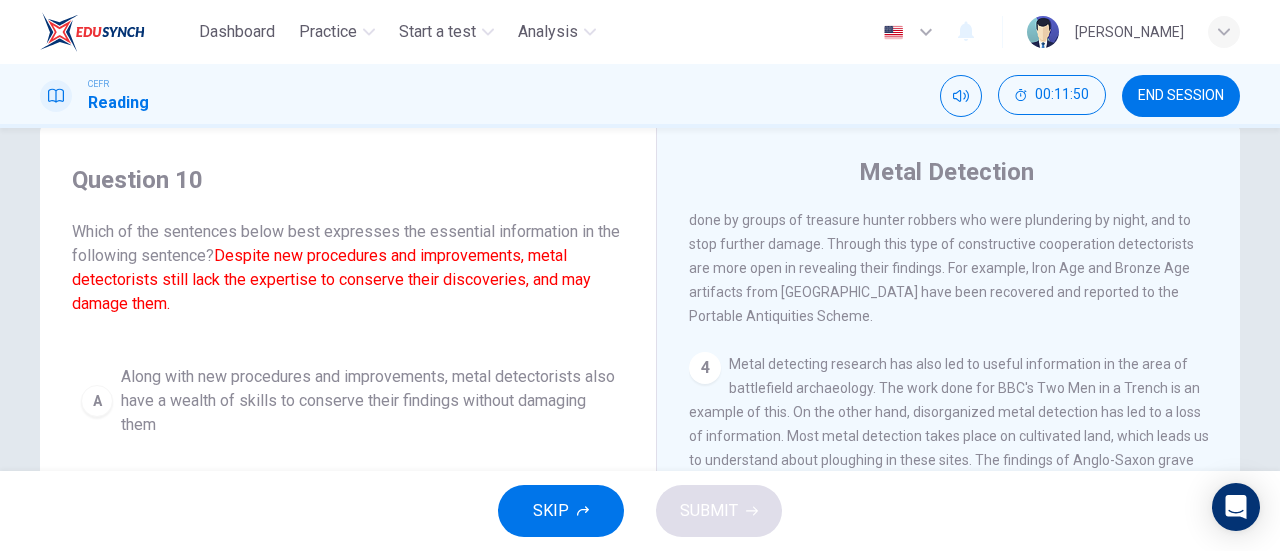 scroll, scrollTop: 43, scrollLeft: 0, axis: vertical 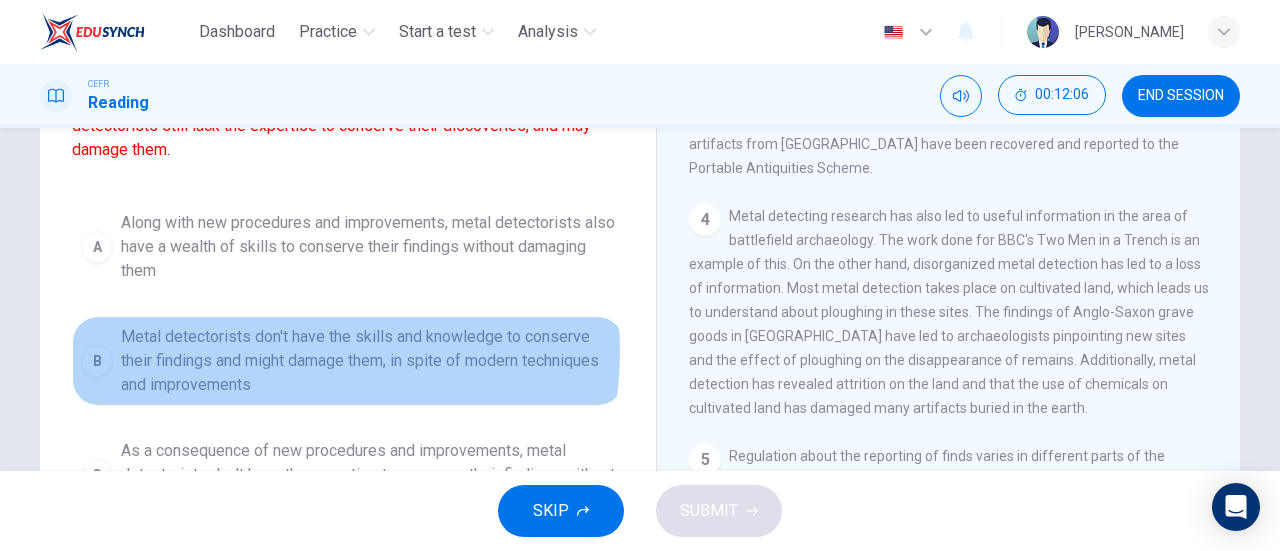 click on "Metal detectorists don't have the skills and knowledge to conserve their findings and might damage them, in spite of modern techniques and improvements" at bounding box center [368, 361] 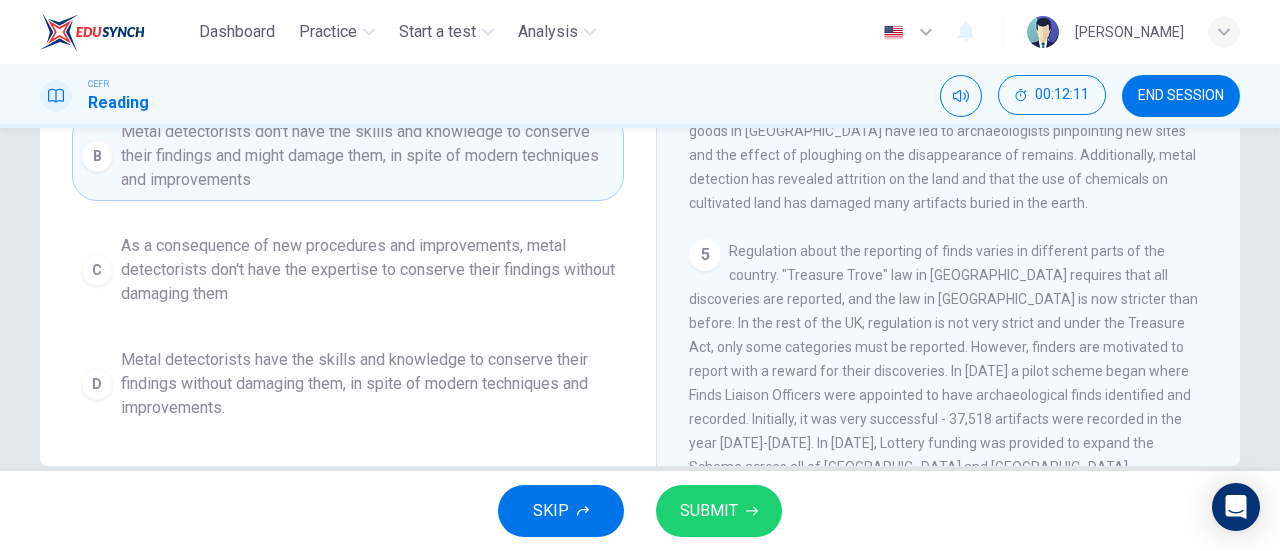 scroll, scrollTop: 398, scrollLeft: 0, axis: vertical 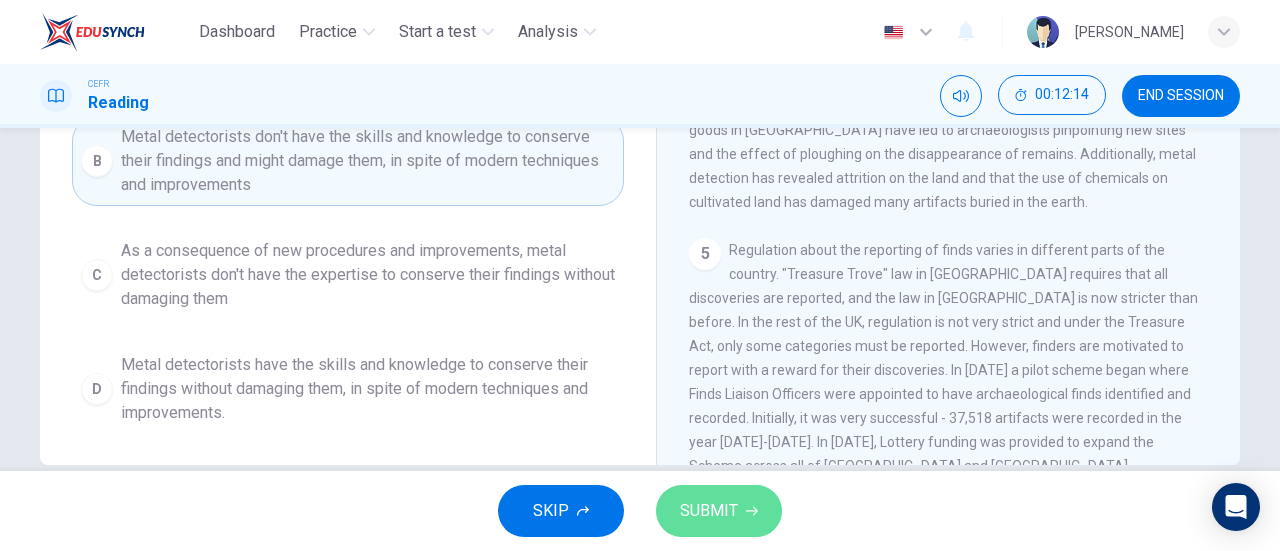 click on "SUBMIT" at bounding box center (709, 511) 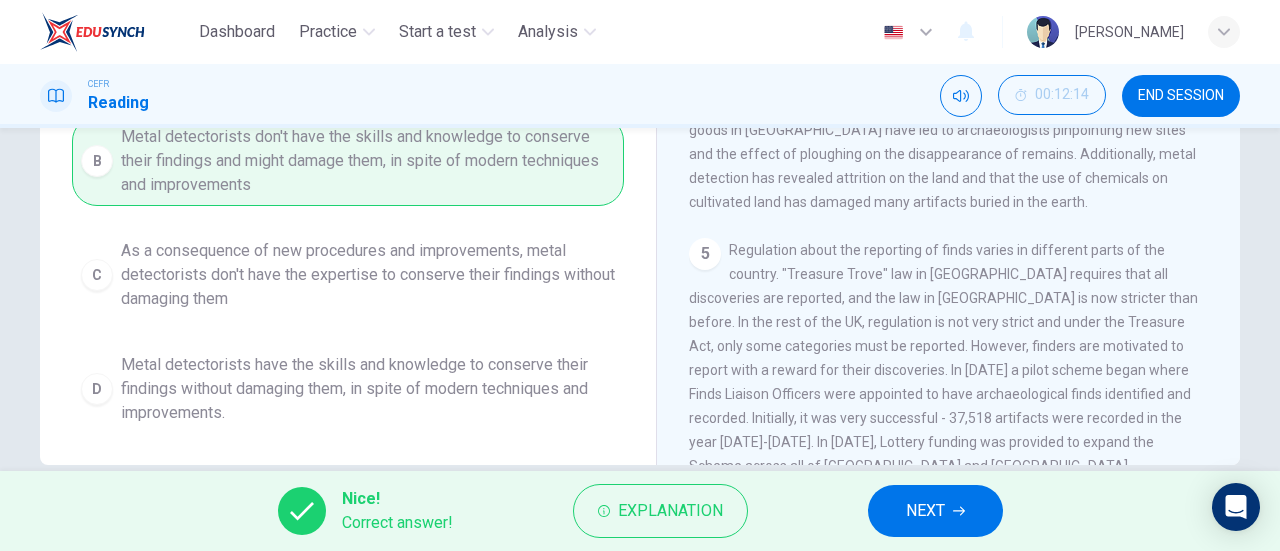 click on "NEXT" at bounding box center (935, 511) 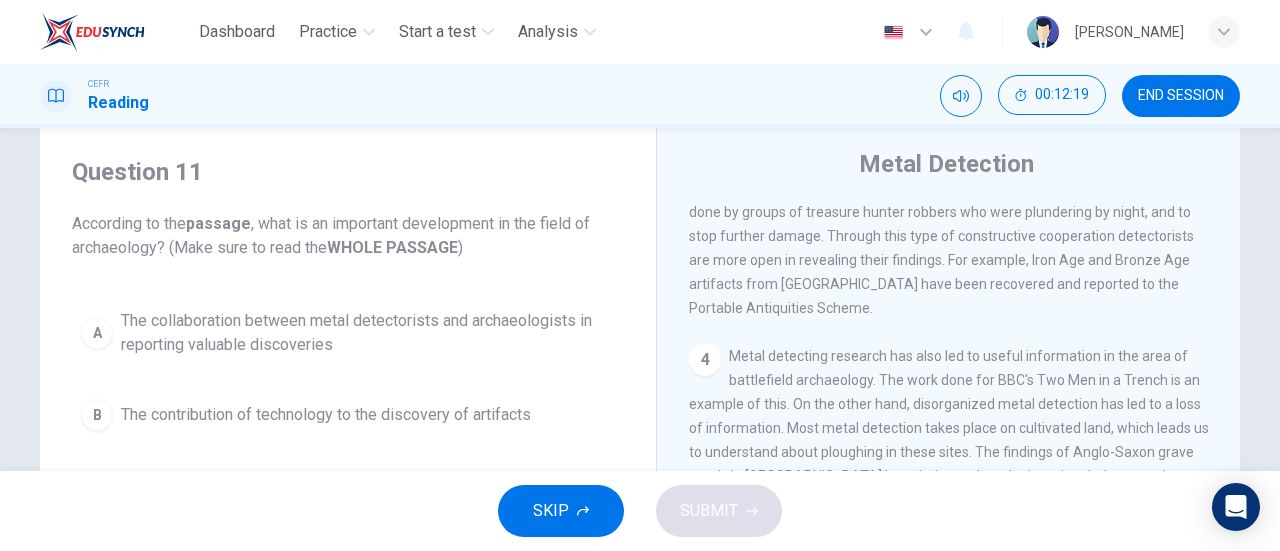 scroll, scrollTop: 54, scrollLeft: 0, axis: vertical 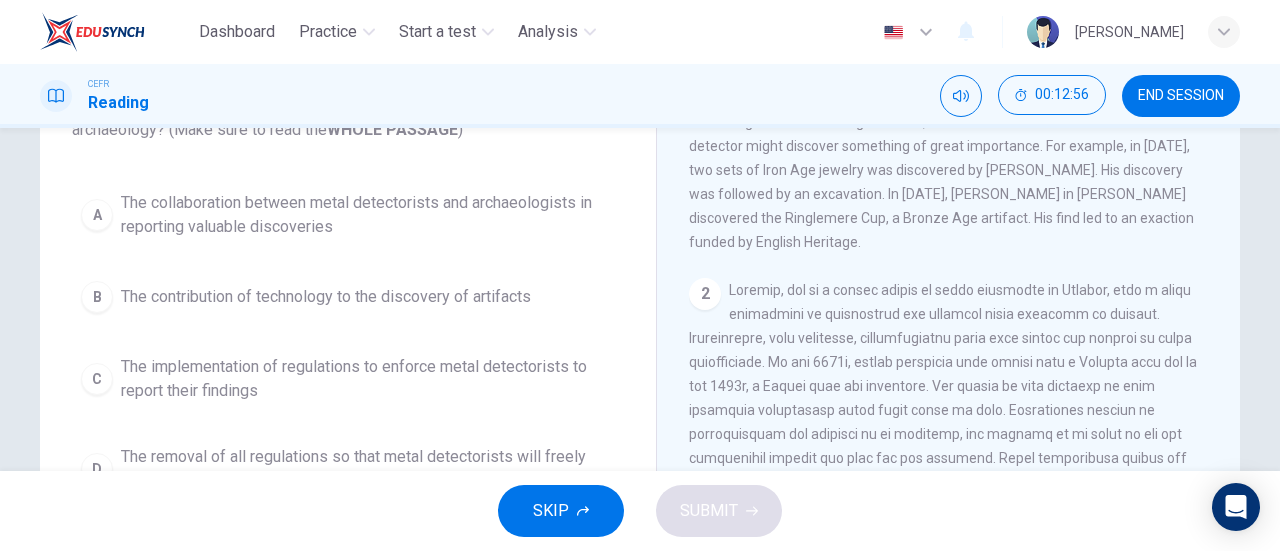 click on "The collaboration between metal detectorists and archaeologists in reporting valuable discoveries" at bounding box center [368, 215] 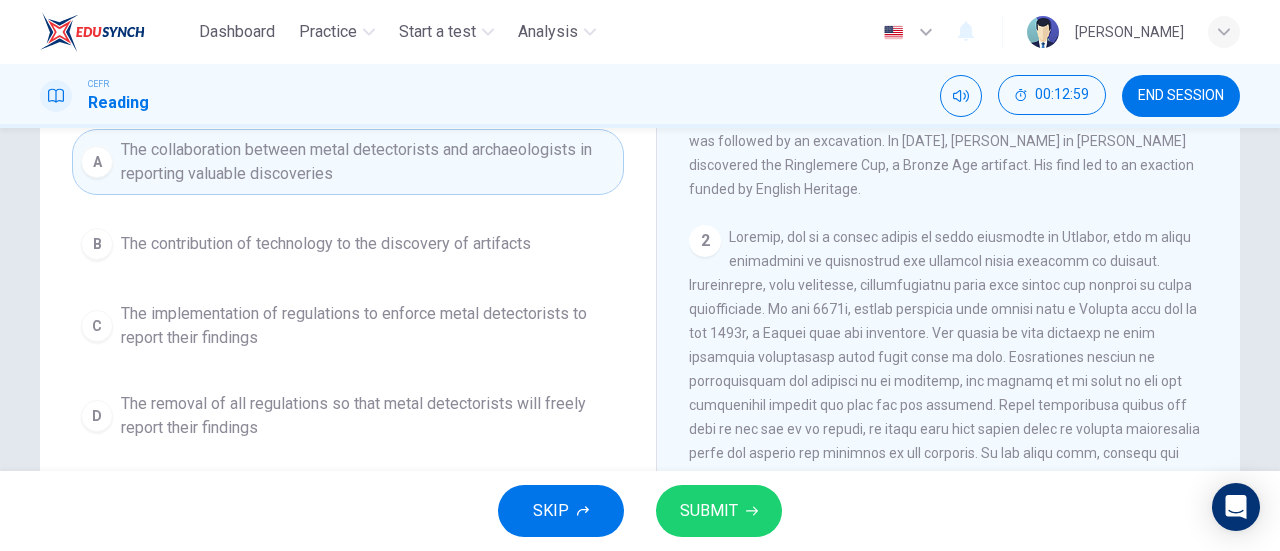scroll, scrollTop: 224, scrollLeft: 0, axis: vertical 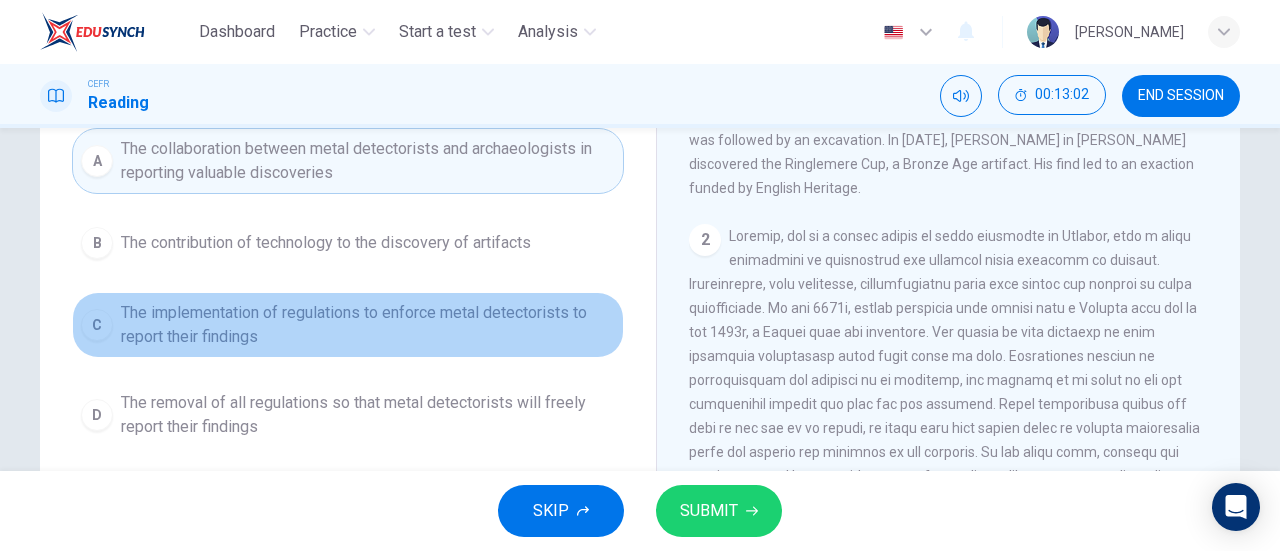 click on "The implementation of regulations to enforce metal detectorists to report their findings" at bounding box center [368, 325] 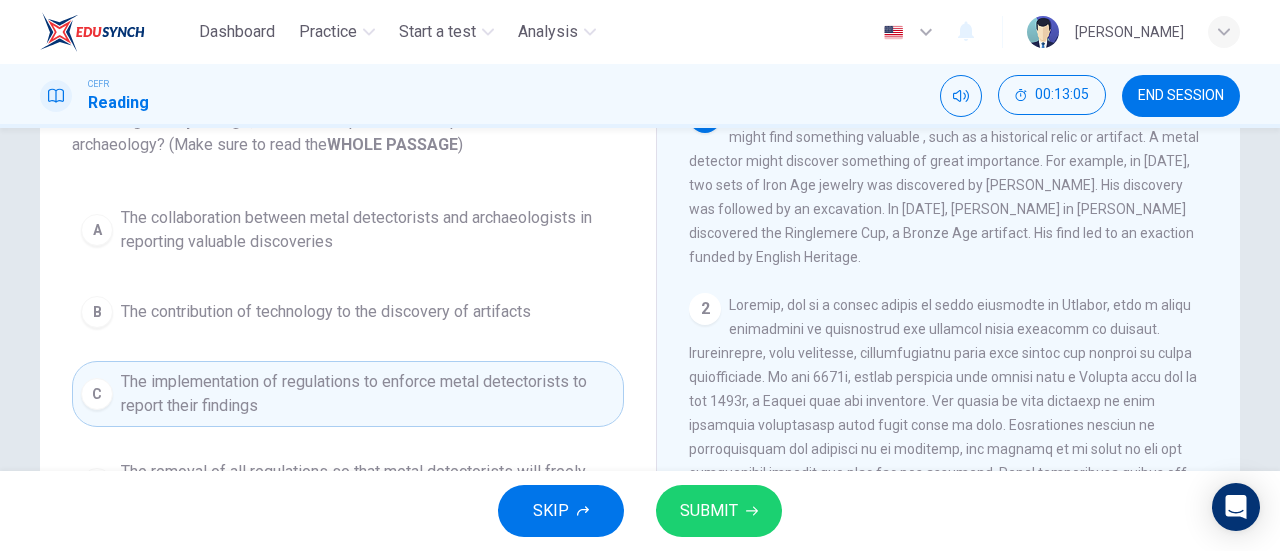 scroll, scrollTop: 146, scrollLeft: 0, axis: vertical 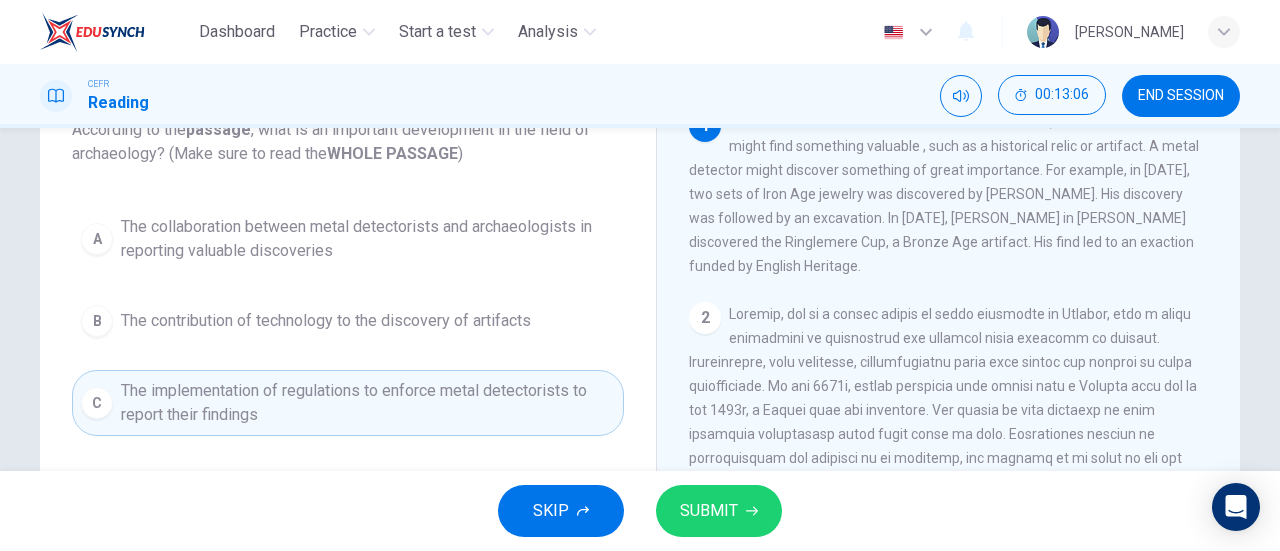 click on "The collaboration between metal detectorists and archaeologists in reporting valuable discoveries" at bounding box center (368, 239) 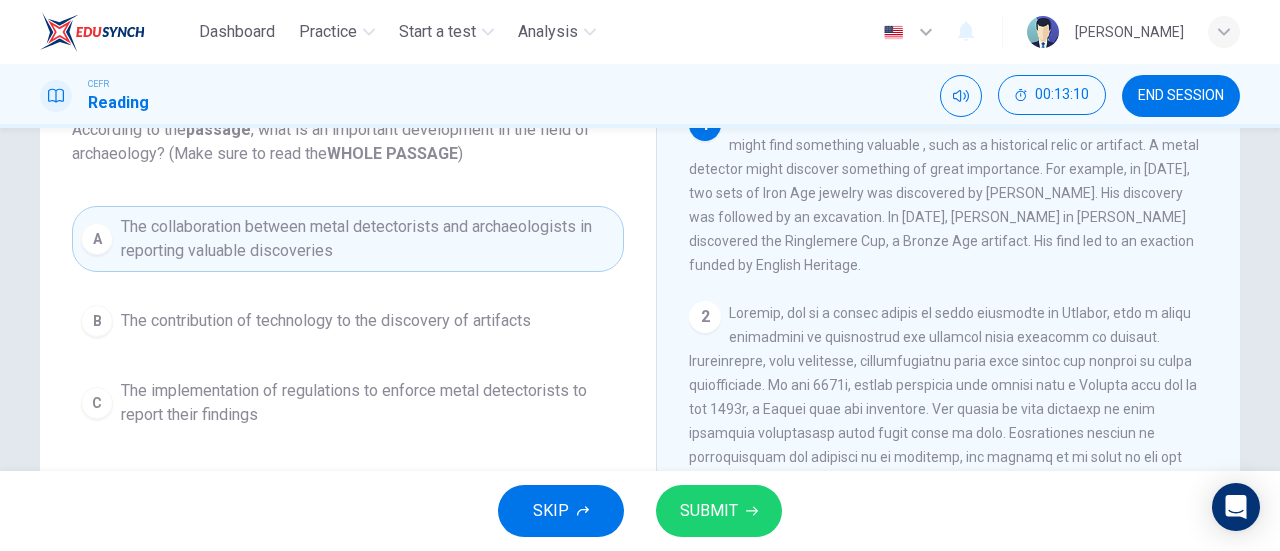 scroll, scrollTop: 0, scrollLeft: 0, axis: both 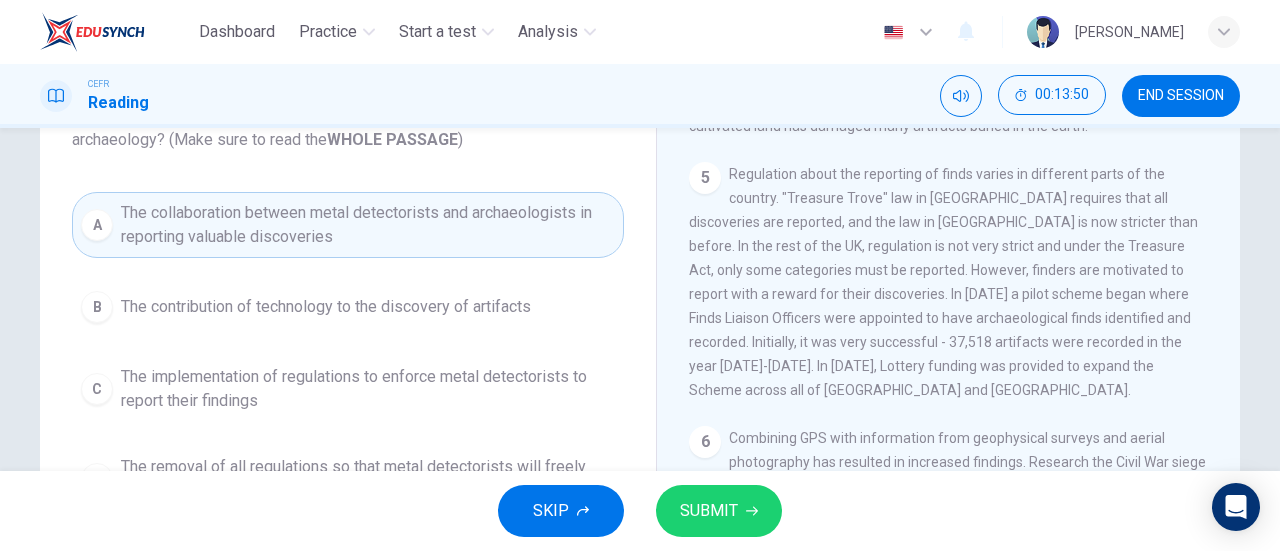 click on "SUBMIT" at bounding box center (719, 511) 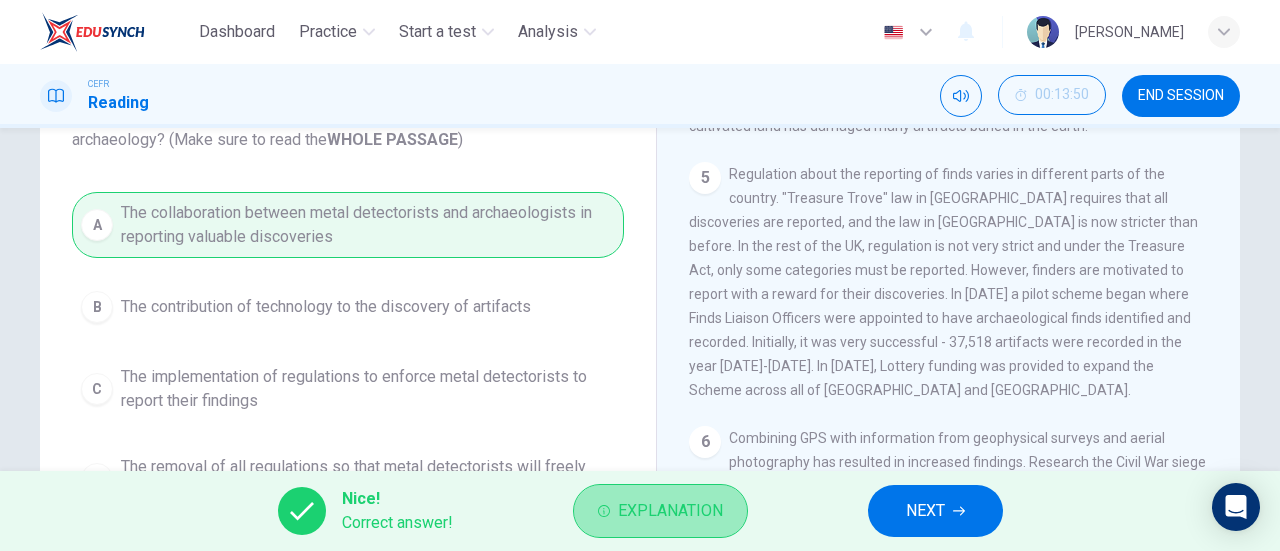 click on "Explanation" at bounding box center (670, 511) 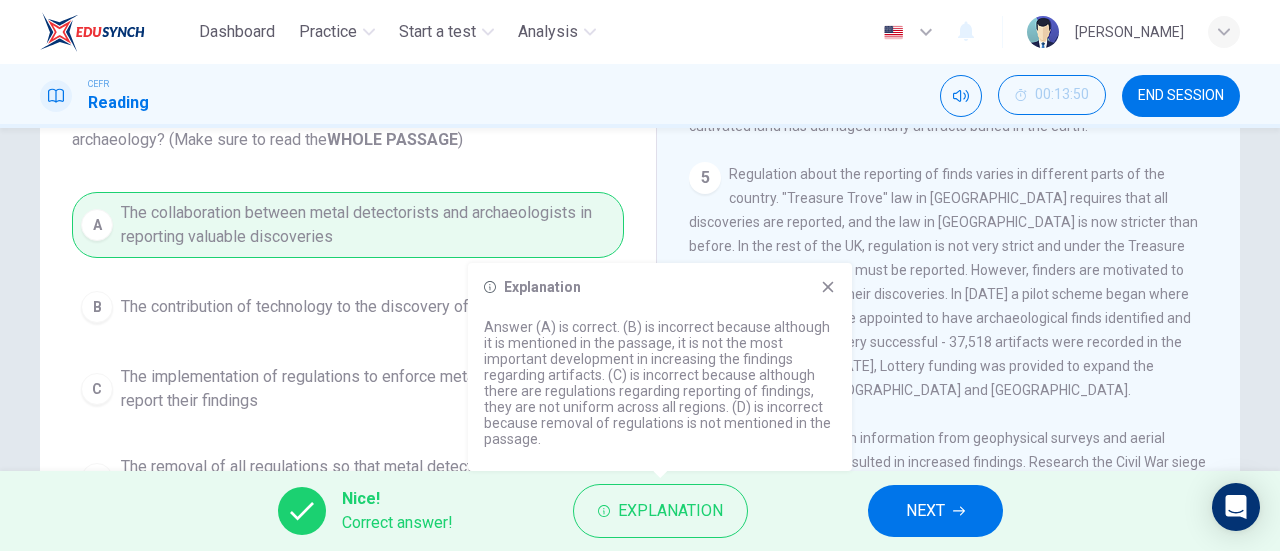 click on "Explanation Answer (A) is correct. (B) is incorrect because although it is mentioned in the passage, it is not the most important development in increasing the findings regarding artifacts. (C) is incorrect because although there are regulations regarding reporting of findings, they are not uniform across all regions. (D) is incorrect because removal of regulations is not mentioned in the passage." at bounding box center (660, 367) 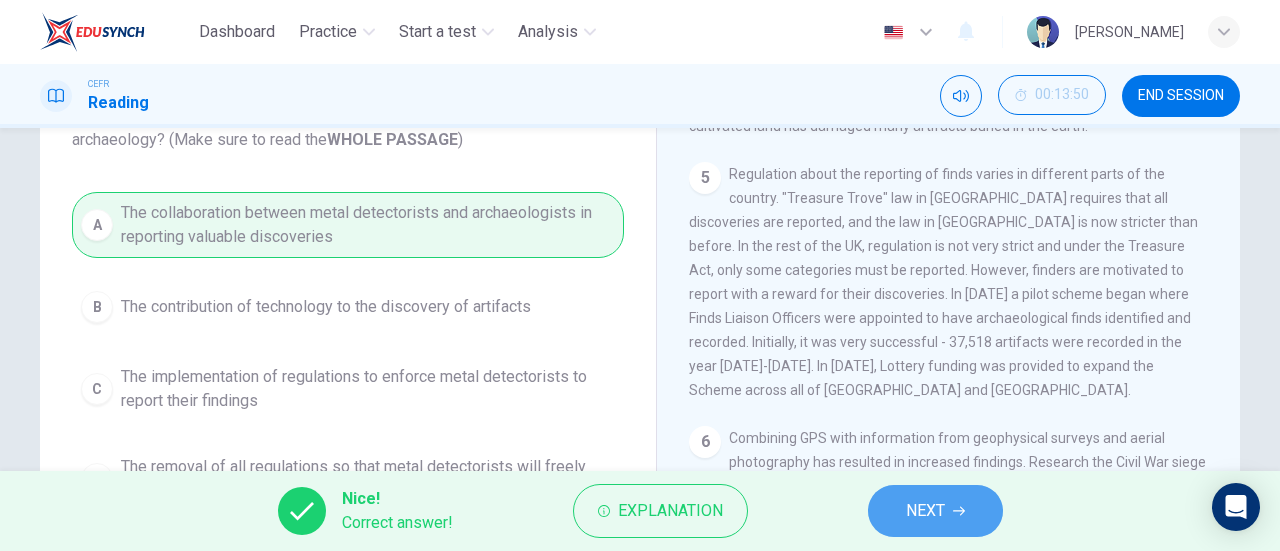 click on "NEXT" at bounding box center [935, 511] 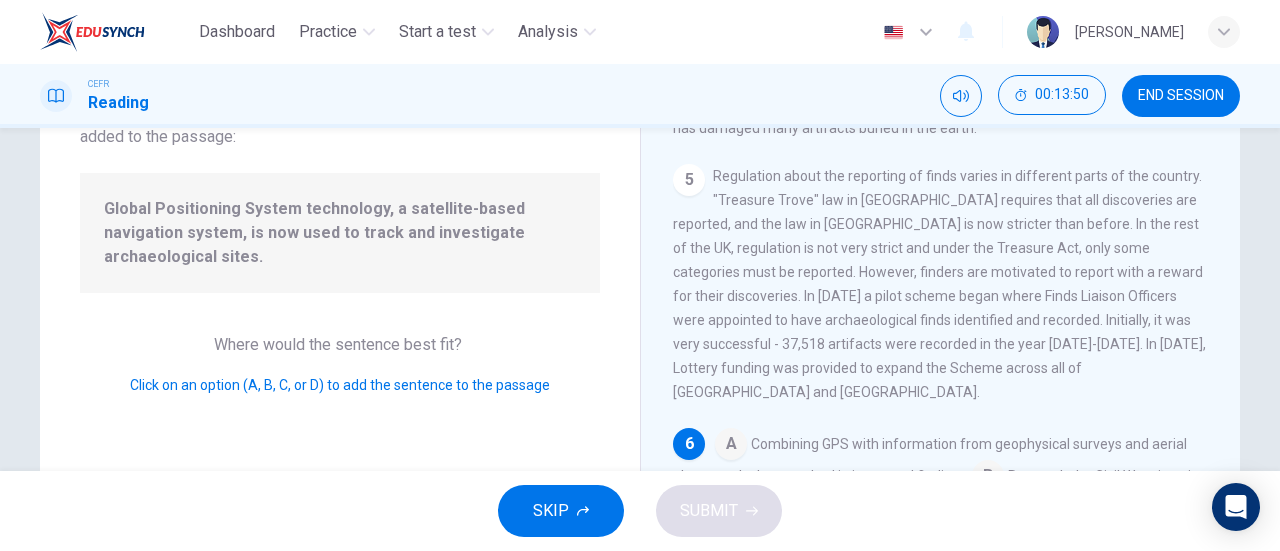 scroll, scrollTop: 978, scrollLeft: 0, axis: vertical 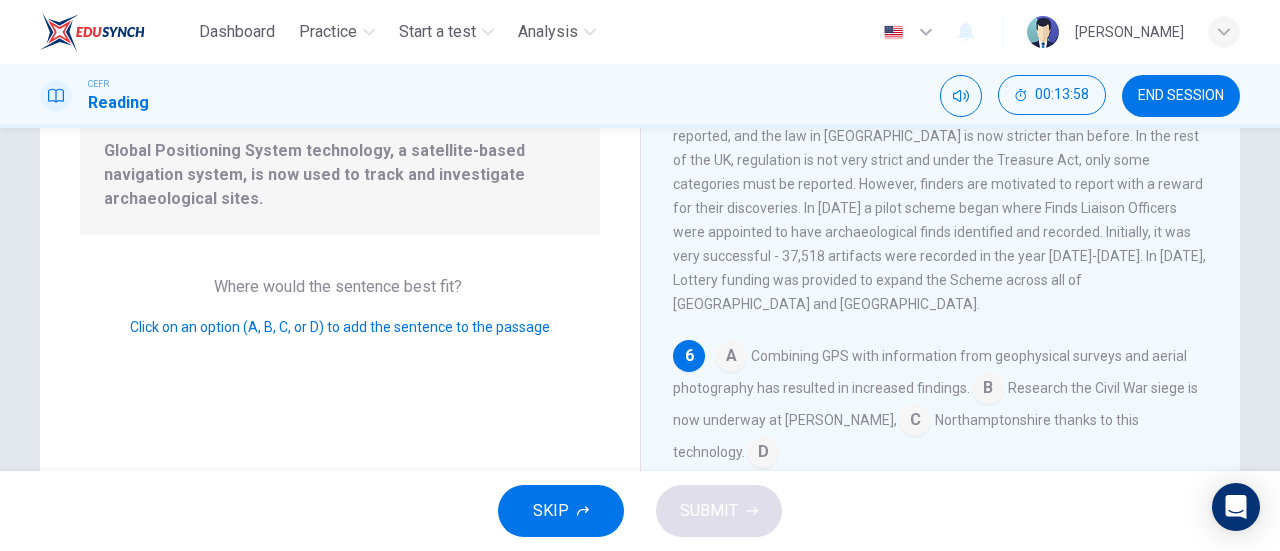 click at bounding box center [731, 358] 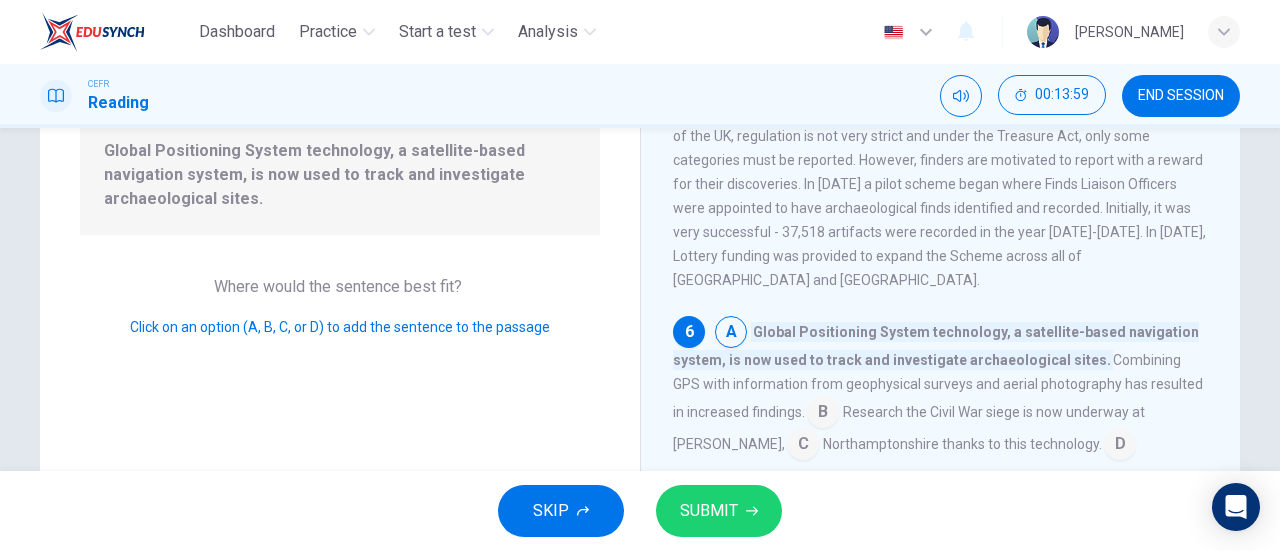 scroll, scrollTop: 994, scrollLeft: 0, axis: vertical 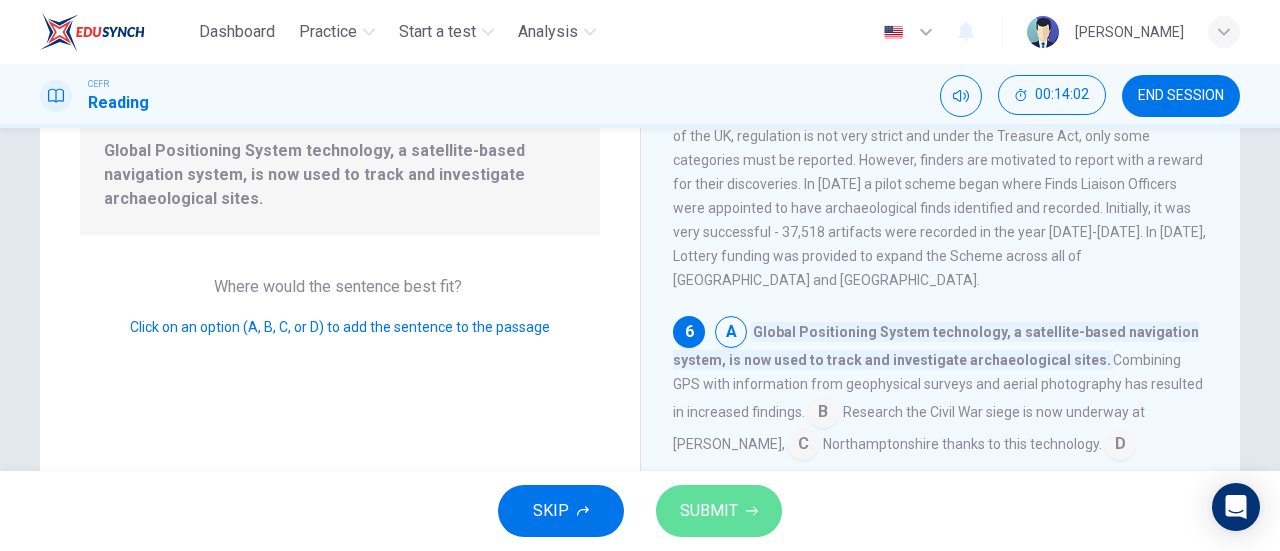 click on "SUBMIT" at bounding box center (709, 511) 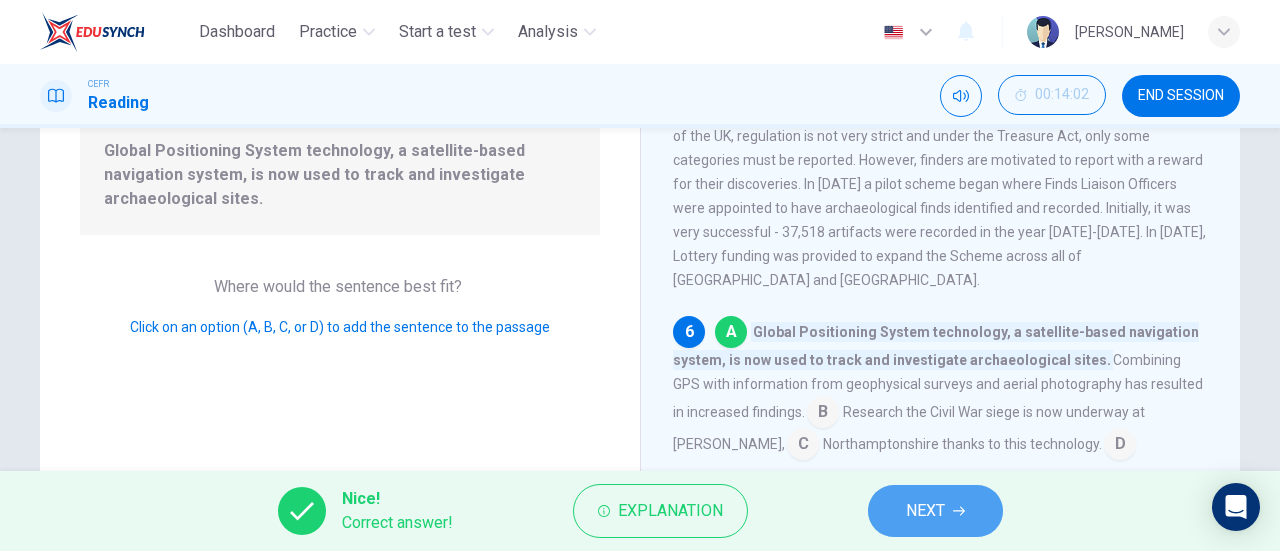 click on "NEXT" at bounding box center [925, 511] 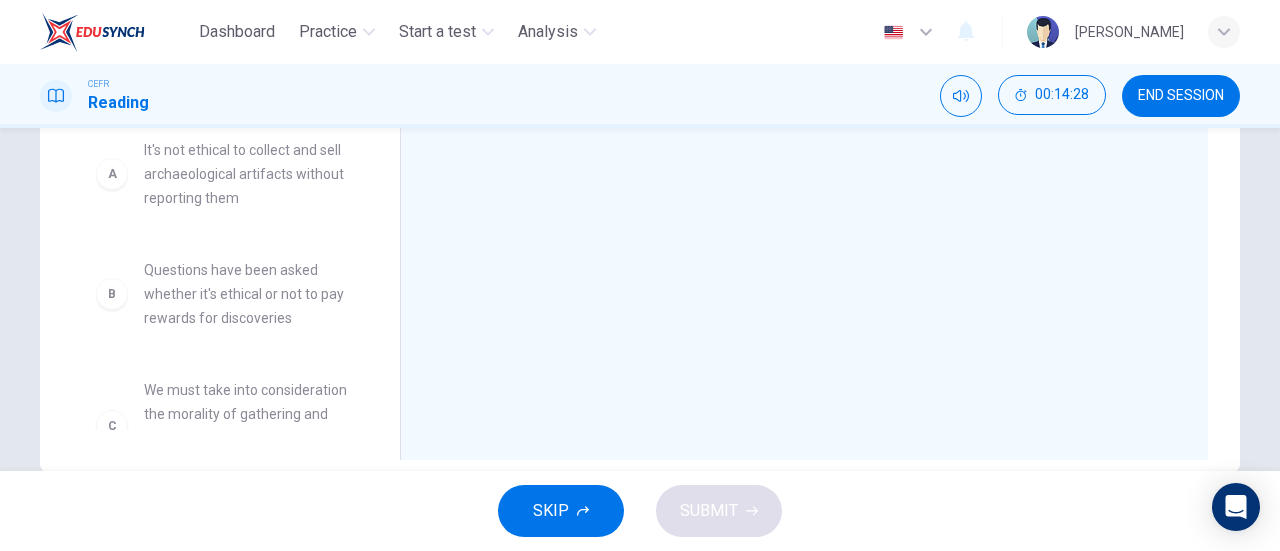 scroll, scrollTop: 396, scrollLeft: 0, axis: vertical 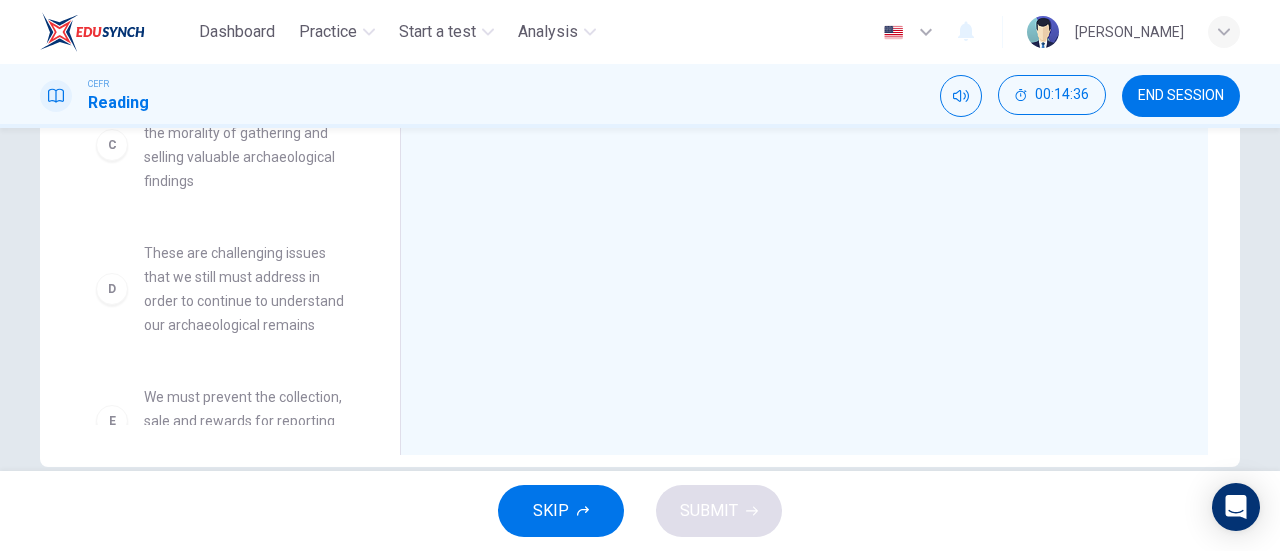 click on "These are challenging issues that we still must address in order to continue to understand our archaeological remains" at bounding box center (248, 289) 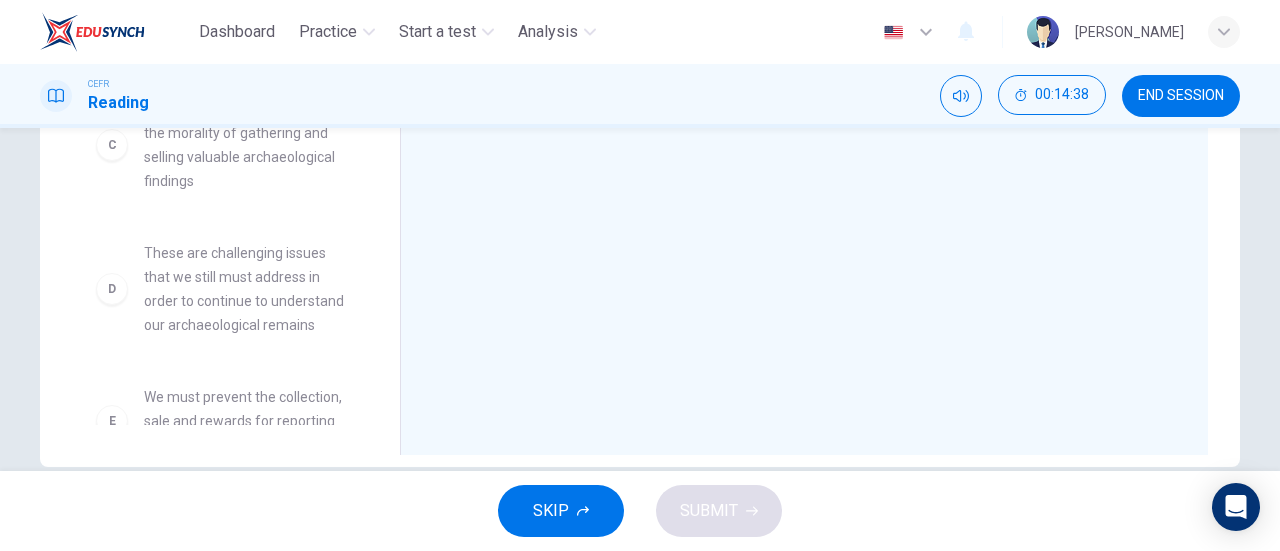 click on "D" at bounding box center (112, 289) 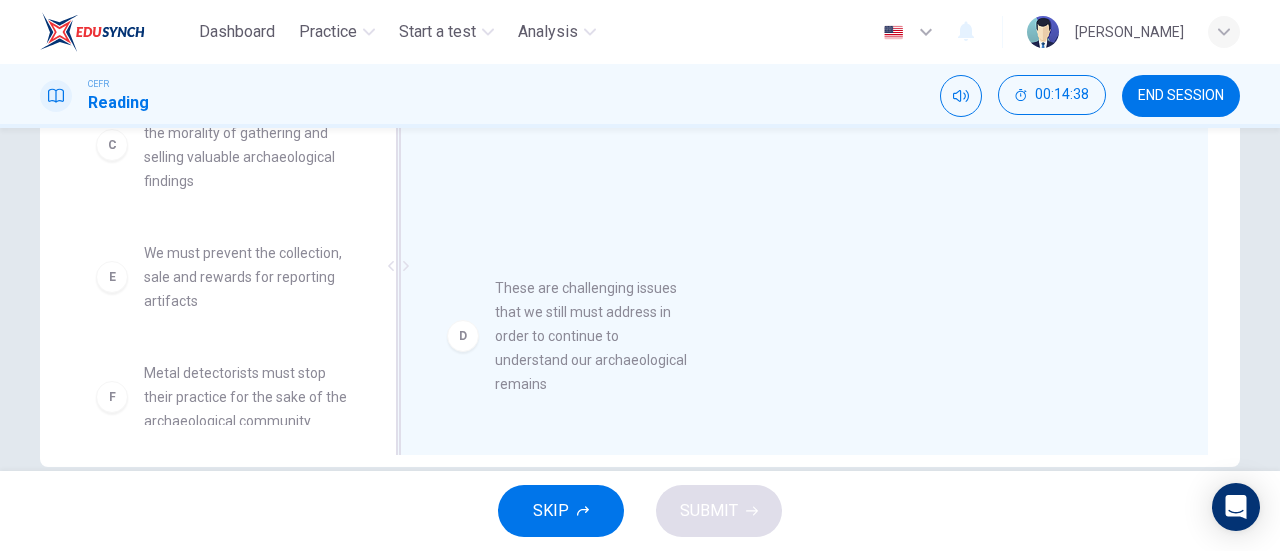 drag, startPoint x: 108, startPoint y: 295, endPoint x: 518, endPoint y: 337, distance: 412.1456 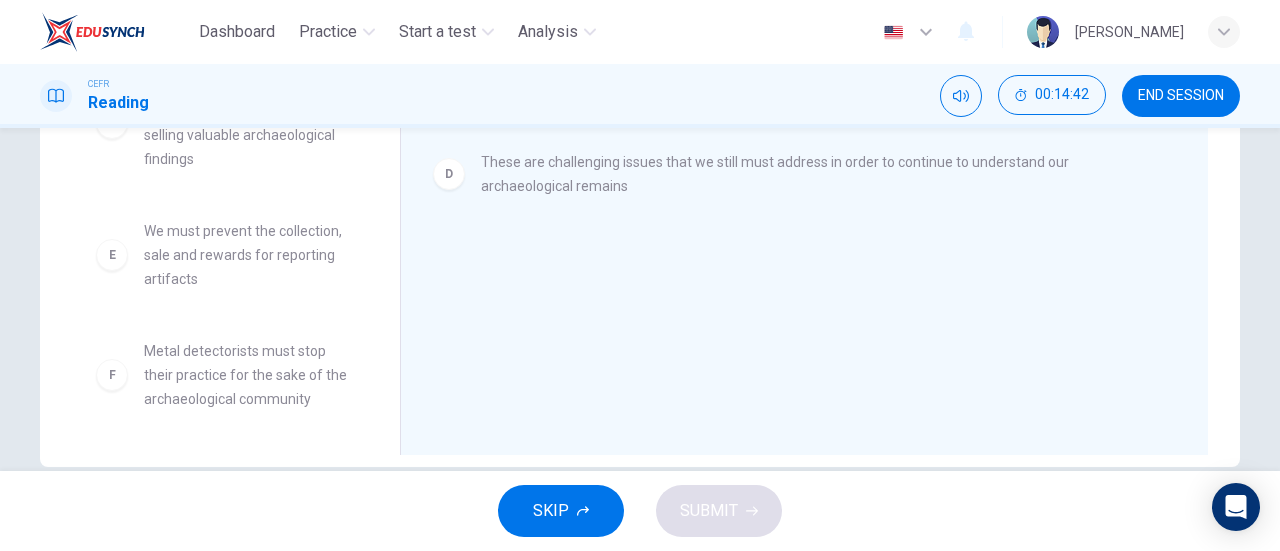 scroll, scrollTop: 300, scrollLeft: 0, axis: vertical 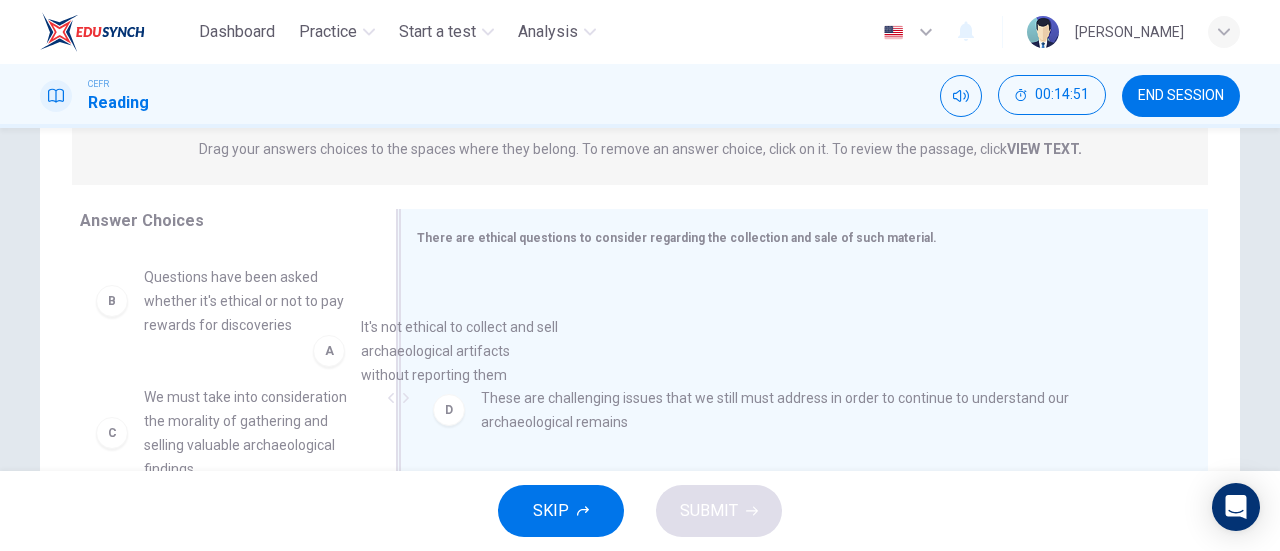 drag, startPoint x: 220, startPoint y: 311, endPoint x: 526, endPoint y: 371, distance: 311.82687 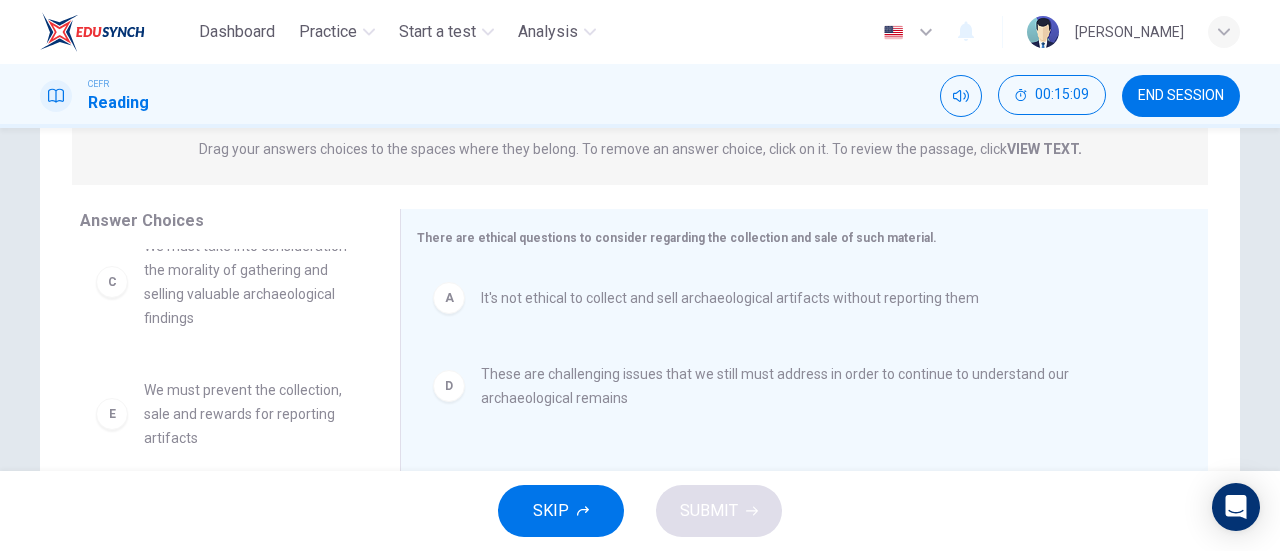 scroll, scrollTop: 163, scrollLeft: 0, axis: vertical 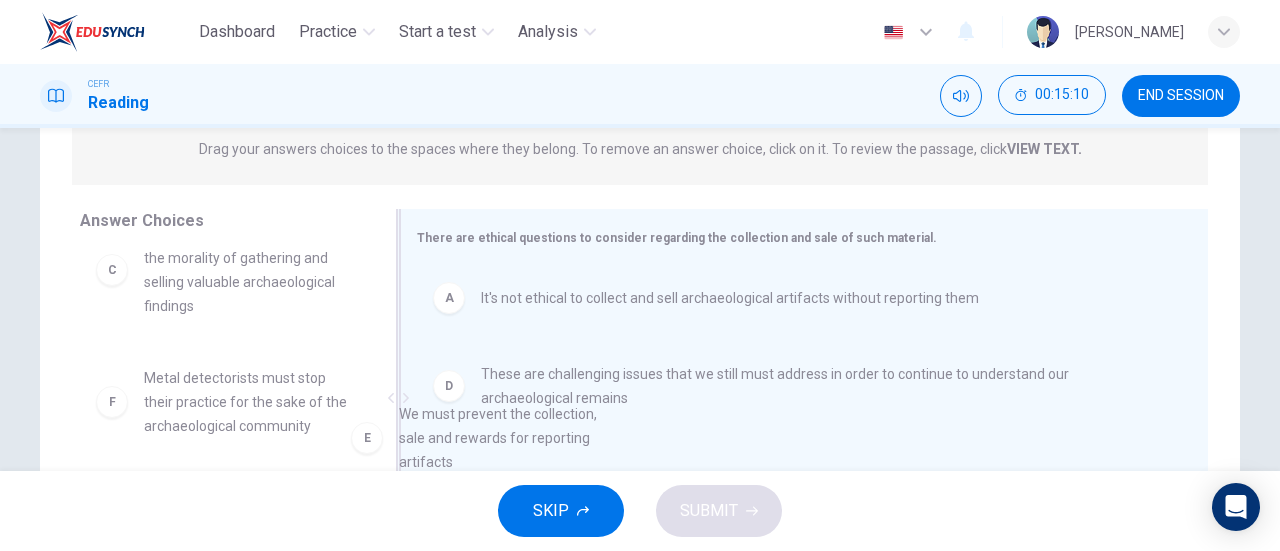 drag, startPoint x: 276, startPoint y: 389, endPoint x: 544, endPoint y: 426, distance: 270.54205 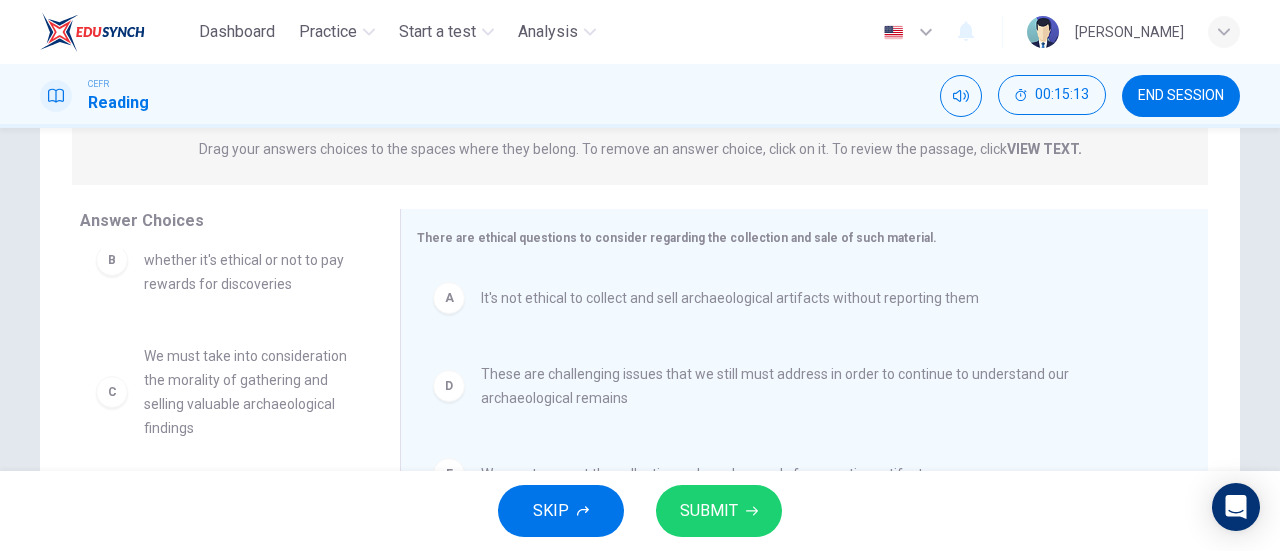 scroll, scrollTop: 0, scrollLeft: 0, axis: both 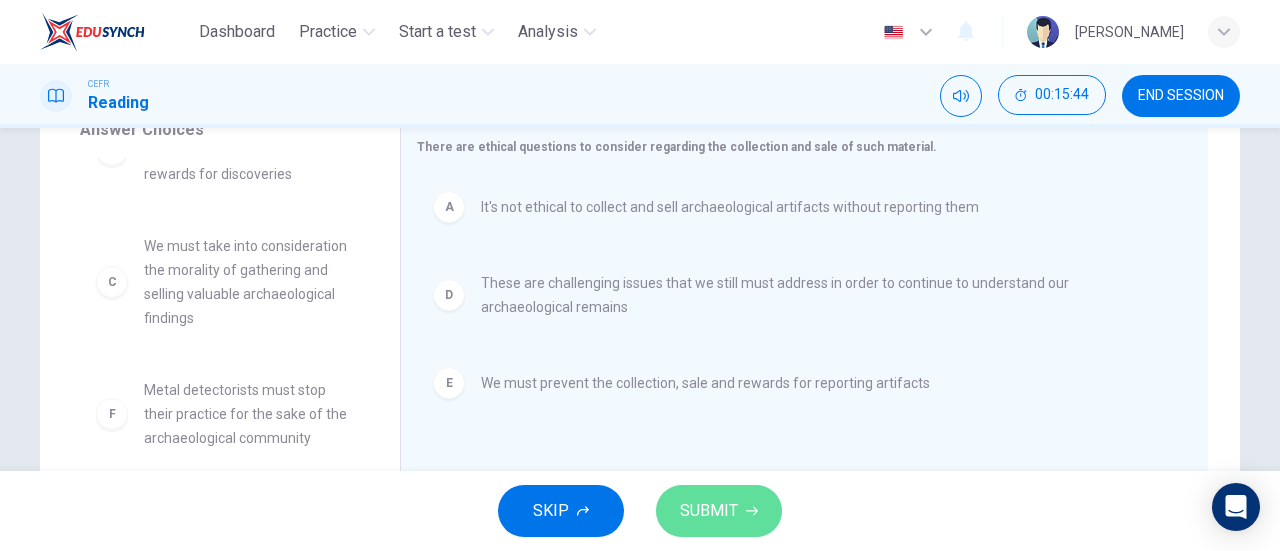 click on "SUBMIT" at bounding box center [709, 511] 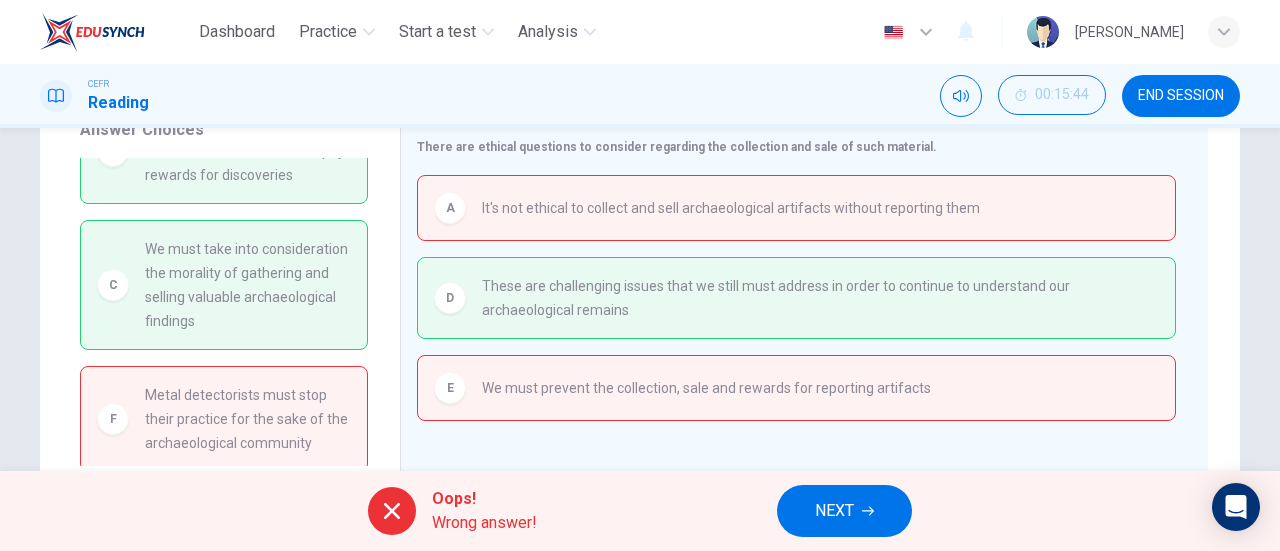 scroll, scrollTop: 0, scrollLeft: 0, axis: both 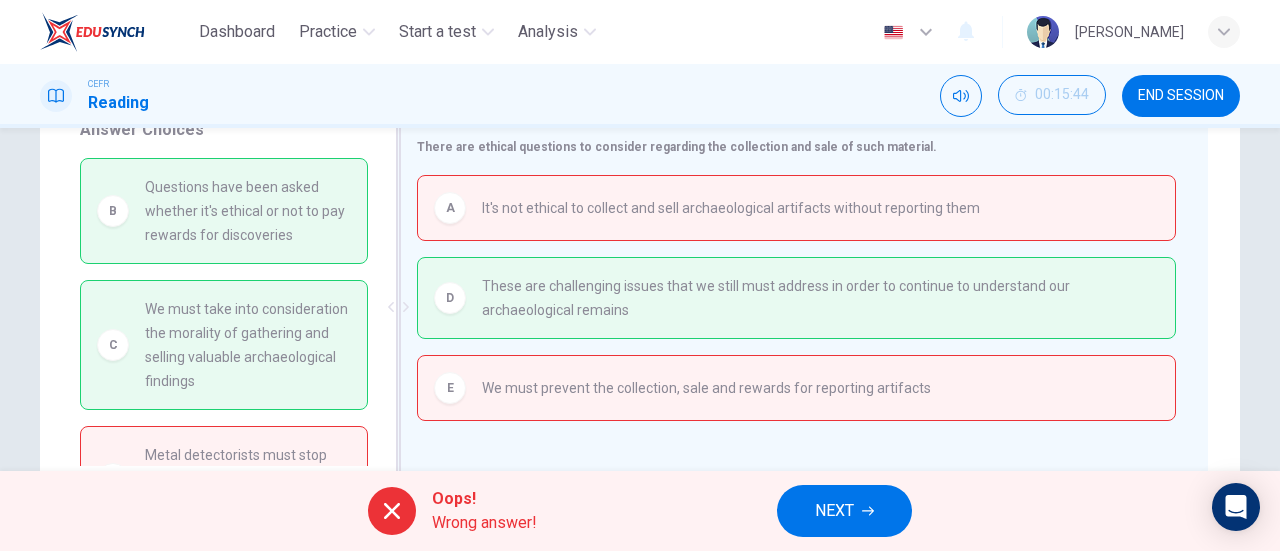 drag, startPoint x: 290, startPoint y: 205, endPoint x: 392, endPoint y: 244, distance: 109.201645 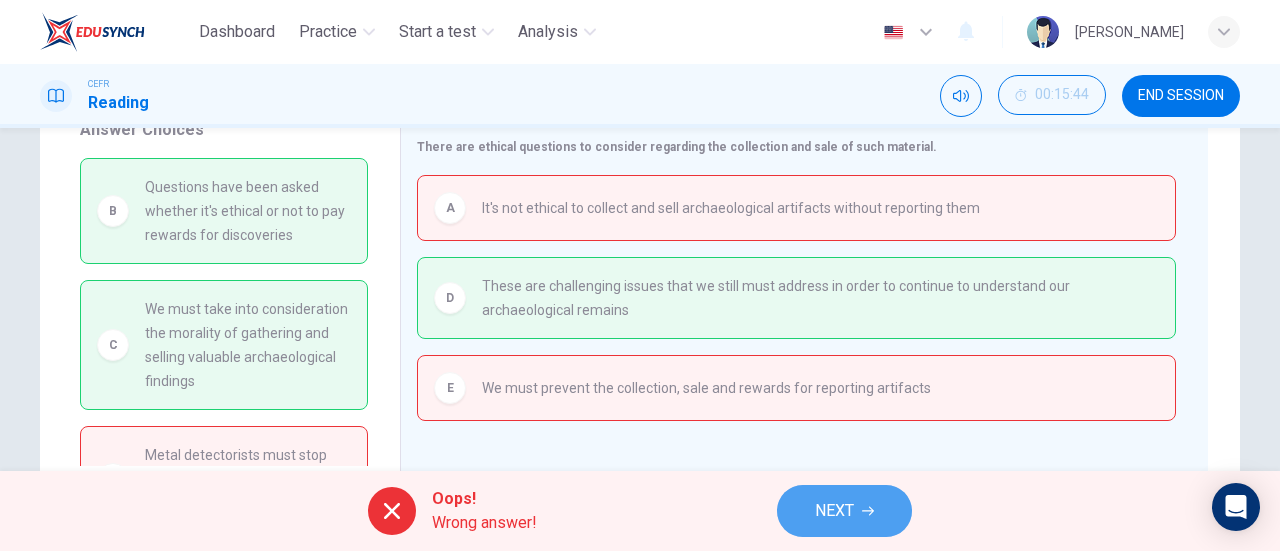 click on "NEXT" at bounding box center [844, 511] 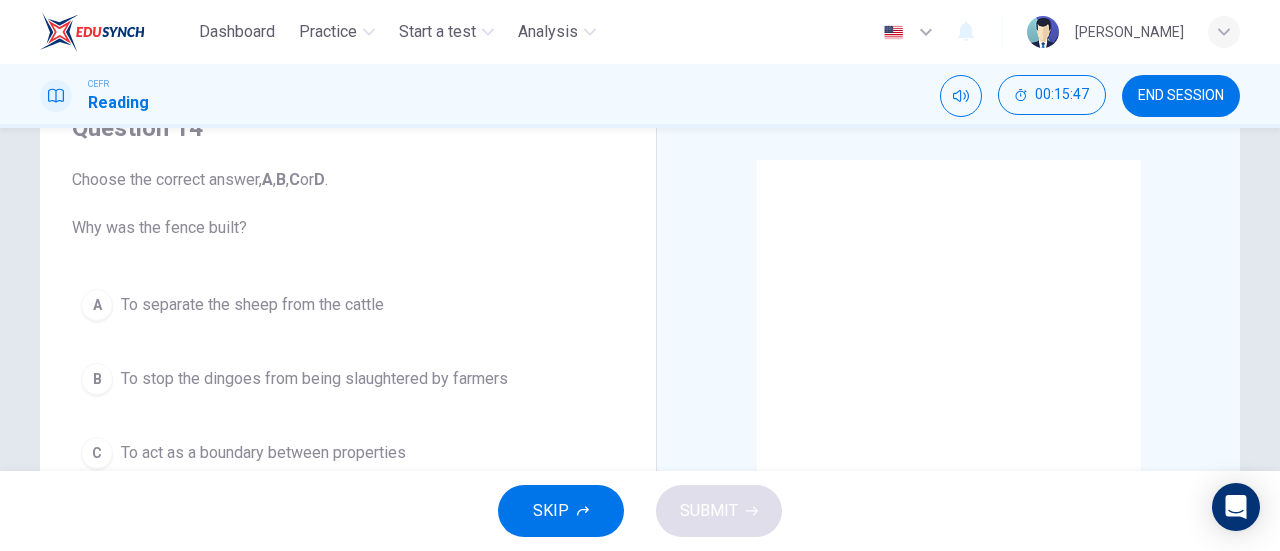 scroll, scrollTop: 97, scrollLeft: 0, axis: vertical 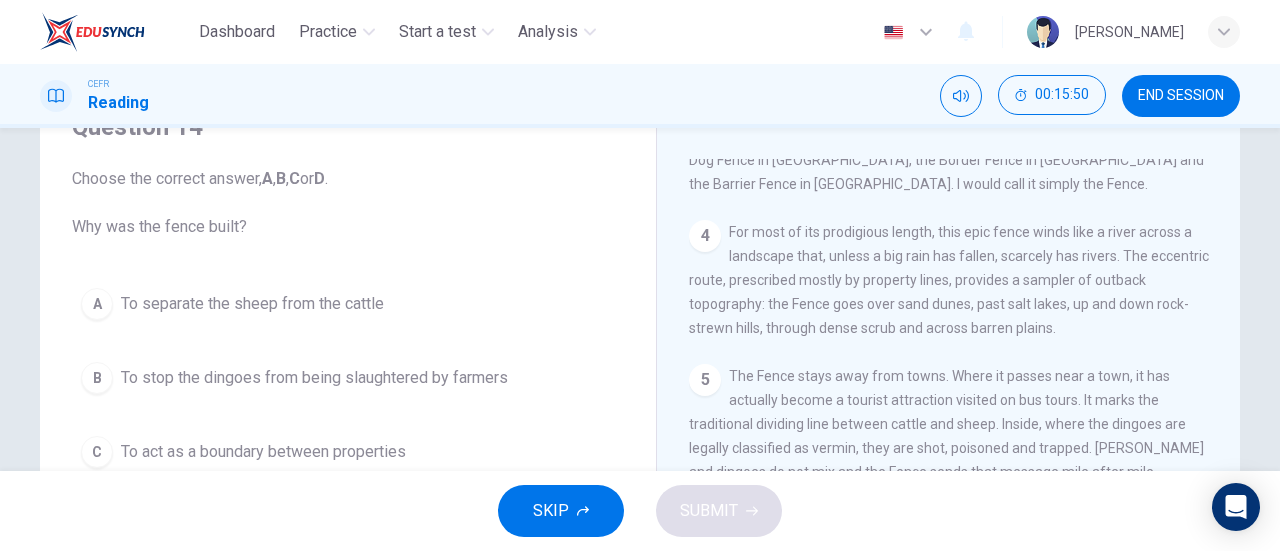 click on "END SESSION" at bounding box center (1181, 96) 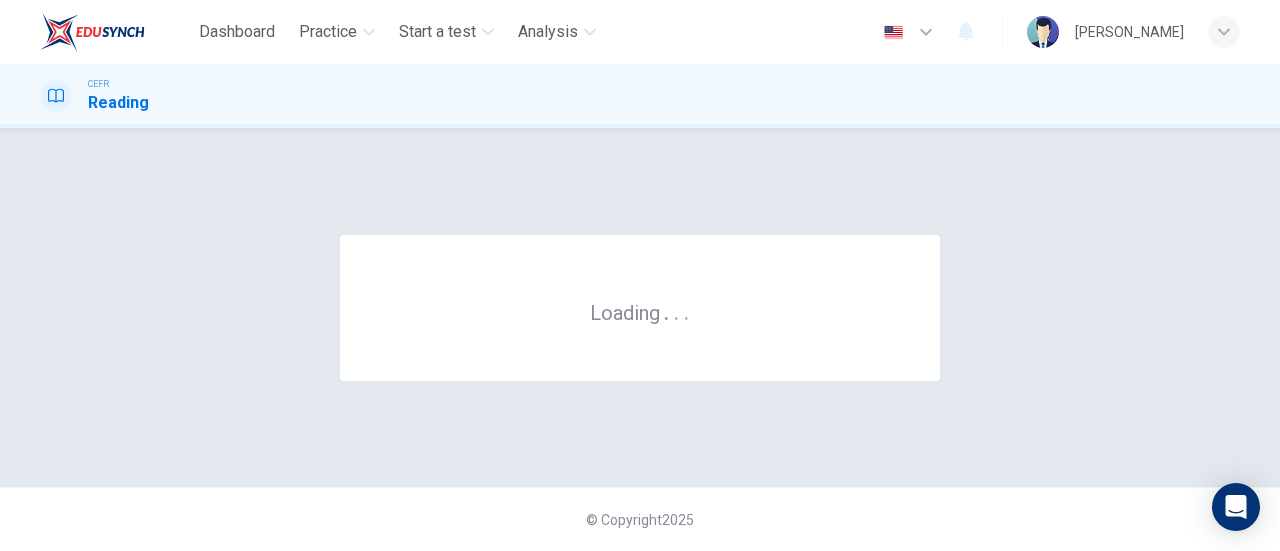 scroll, scrollTop: 0, scrollLeft: 0, axis: both 